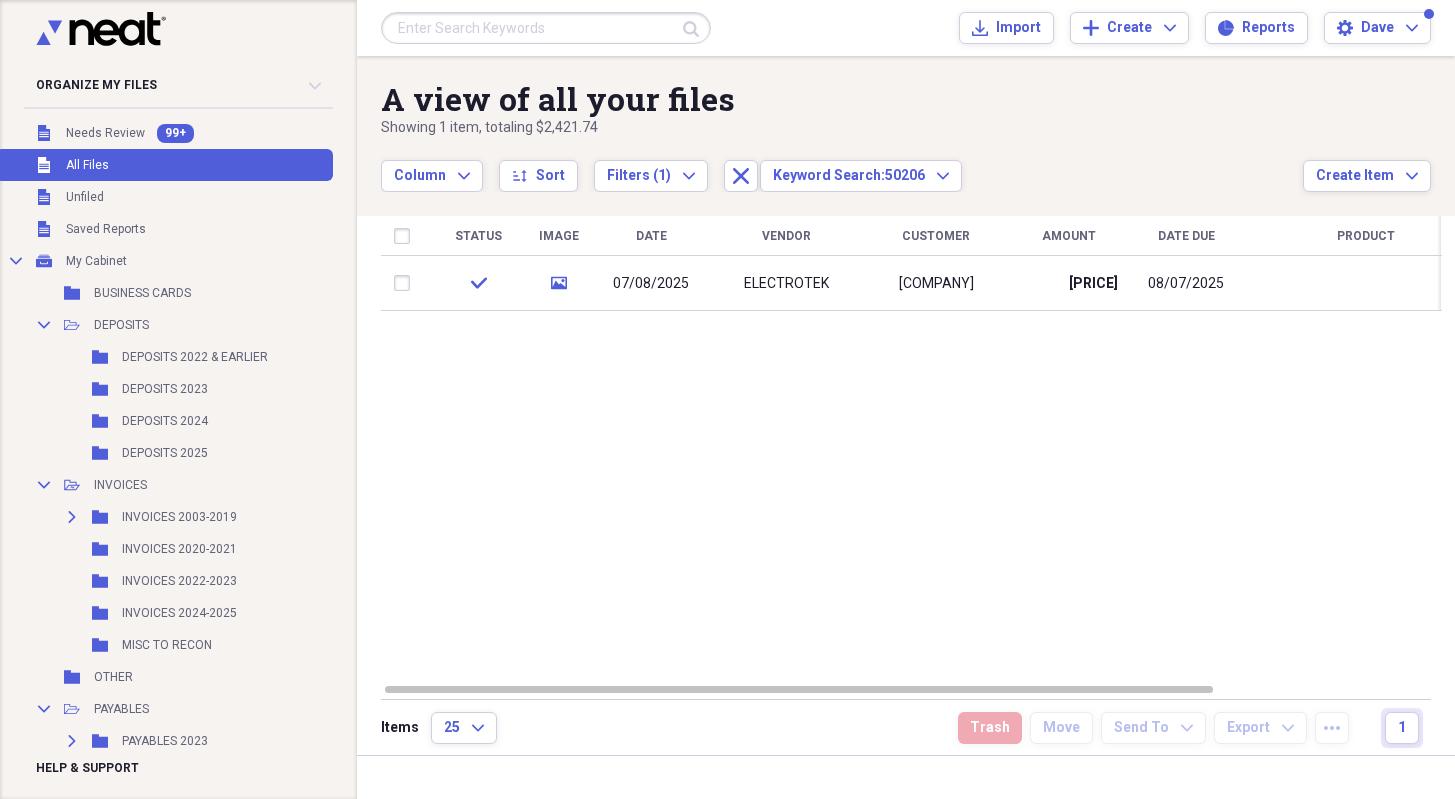 scroll, scrollTop: 0, scrollLeft: 0, axis: both 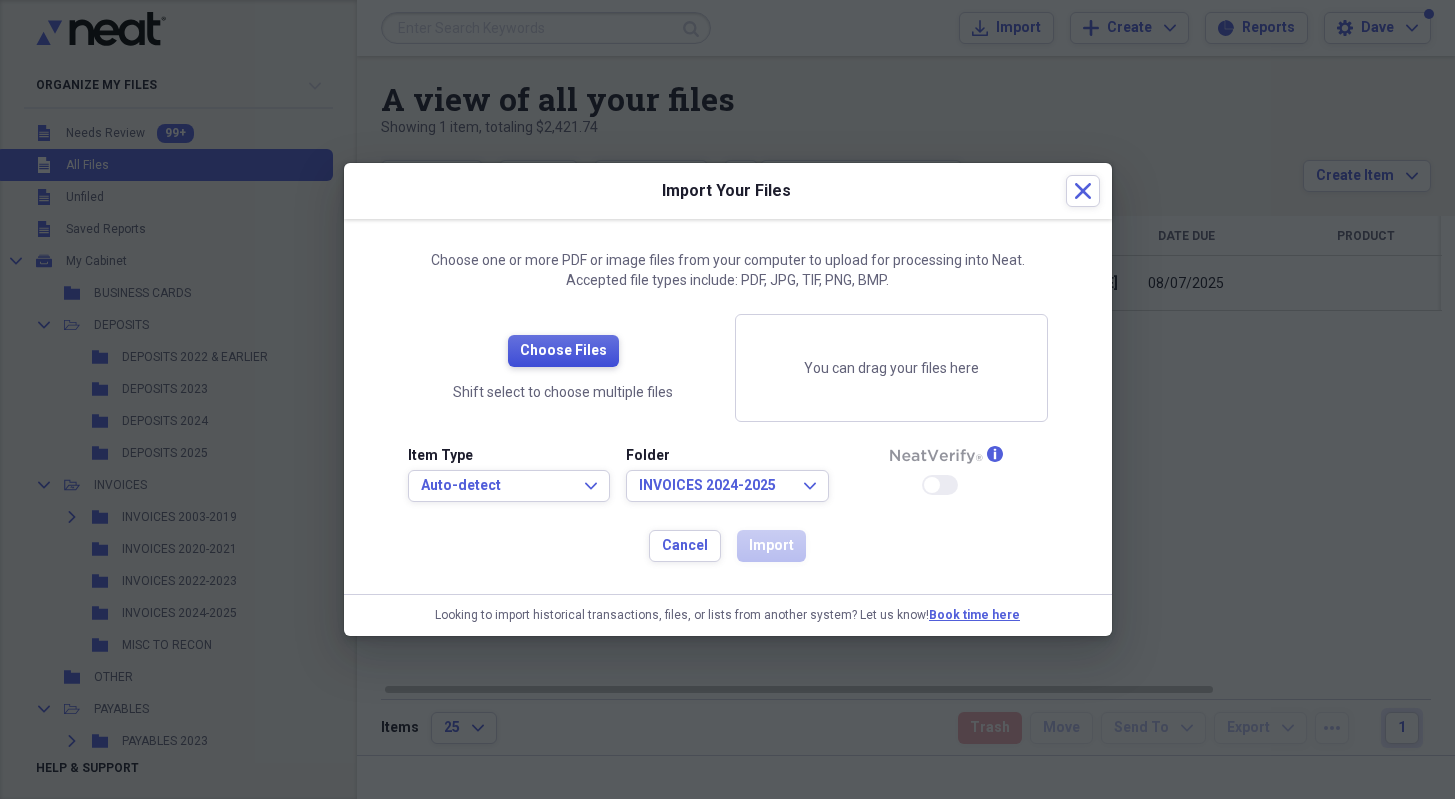 click on "Choose Files" at bounding box center [563, 351] 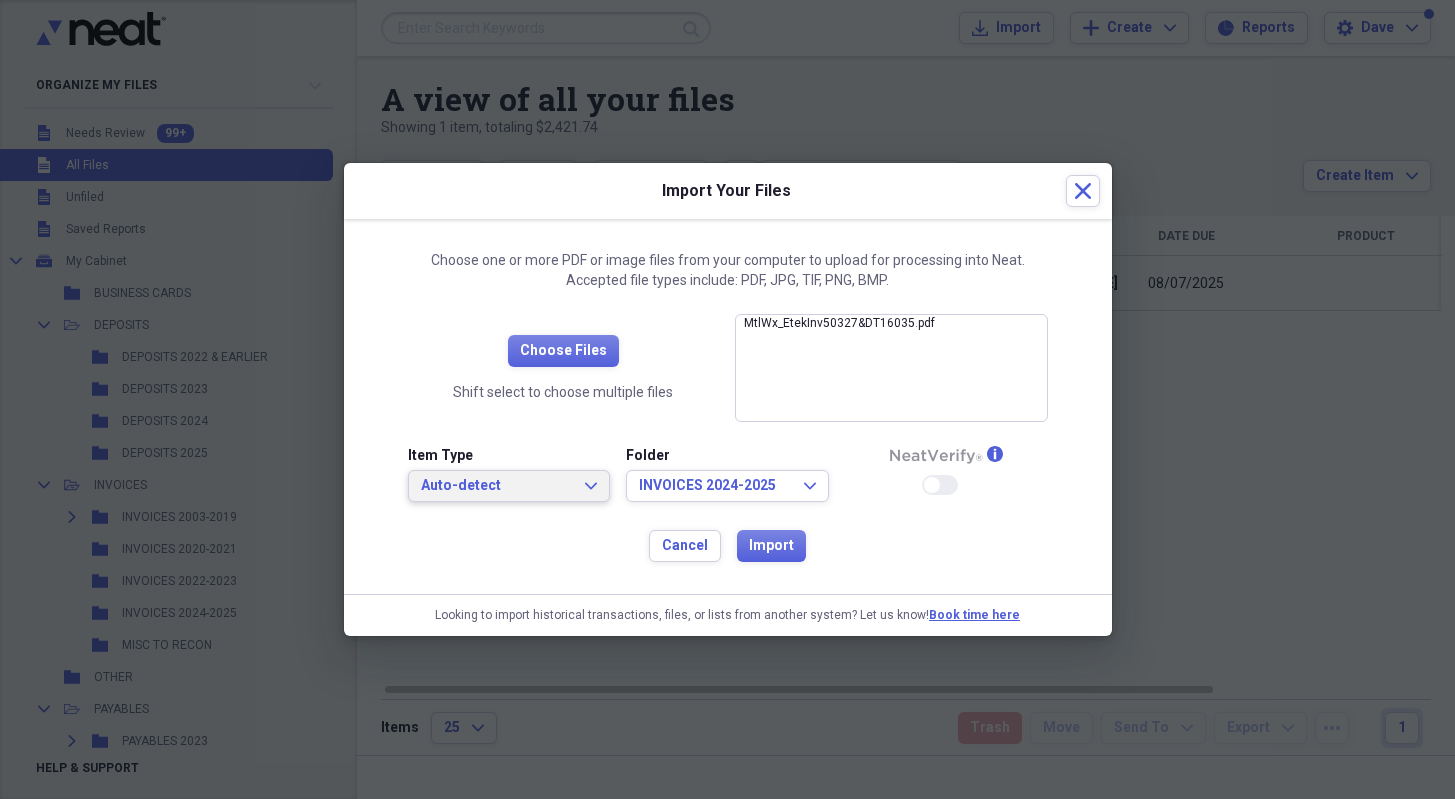 click on "Auto-detect" at bounding box center [497, 486] 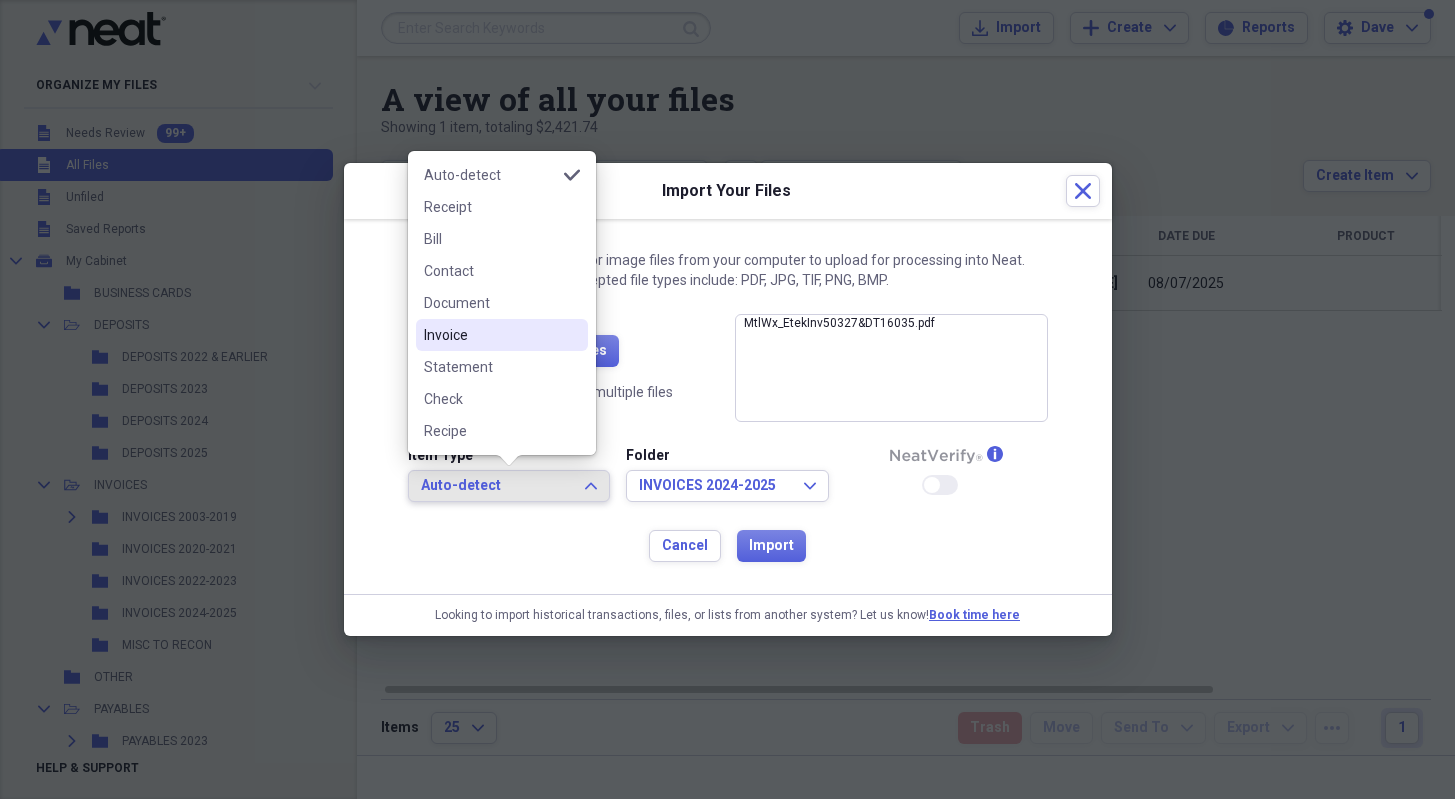 click on "Invoice" at bounding box center [502, 335] 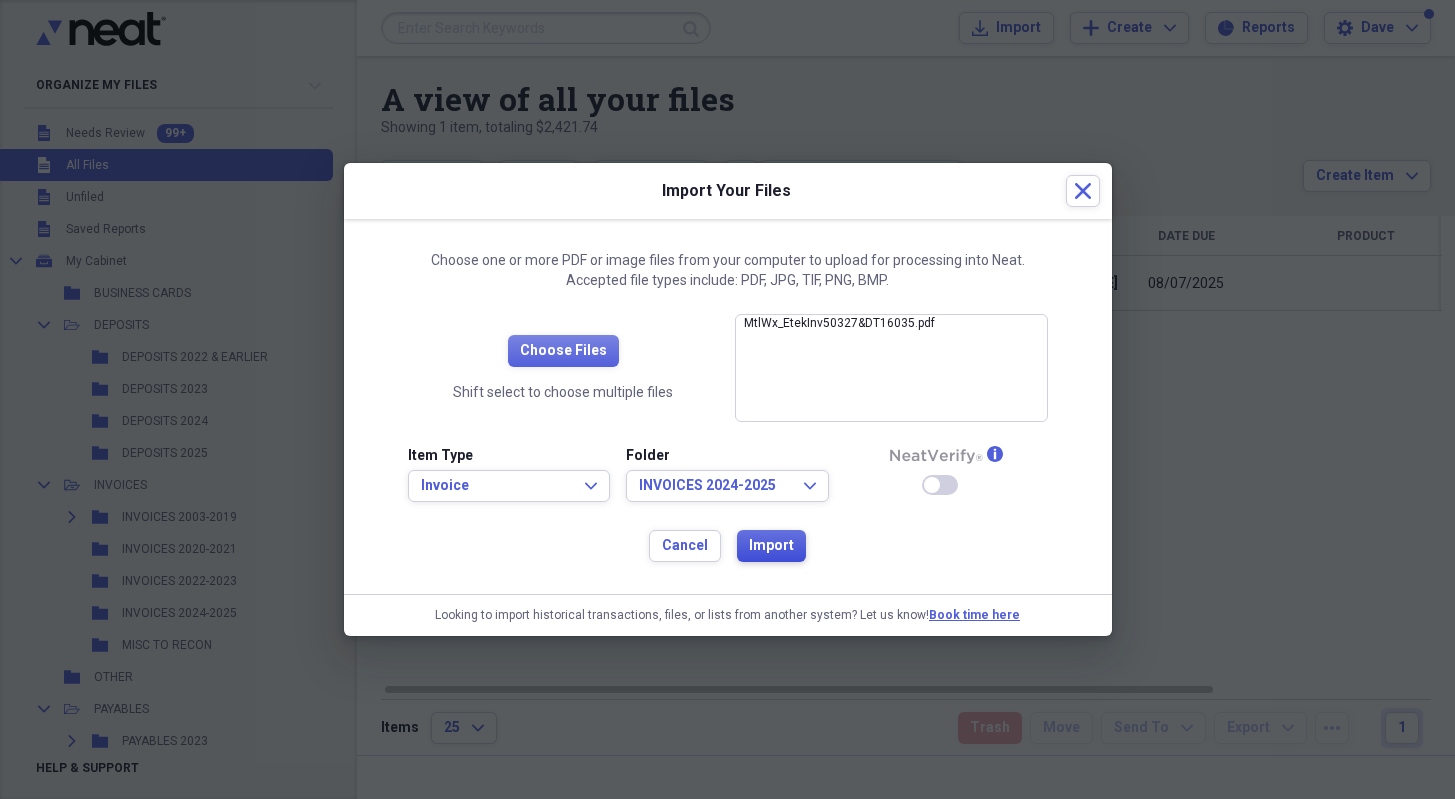 click on "Import" at bounding box center [771, 546] 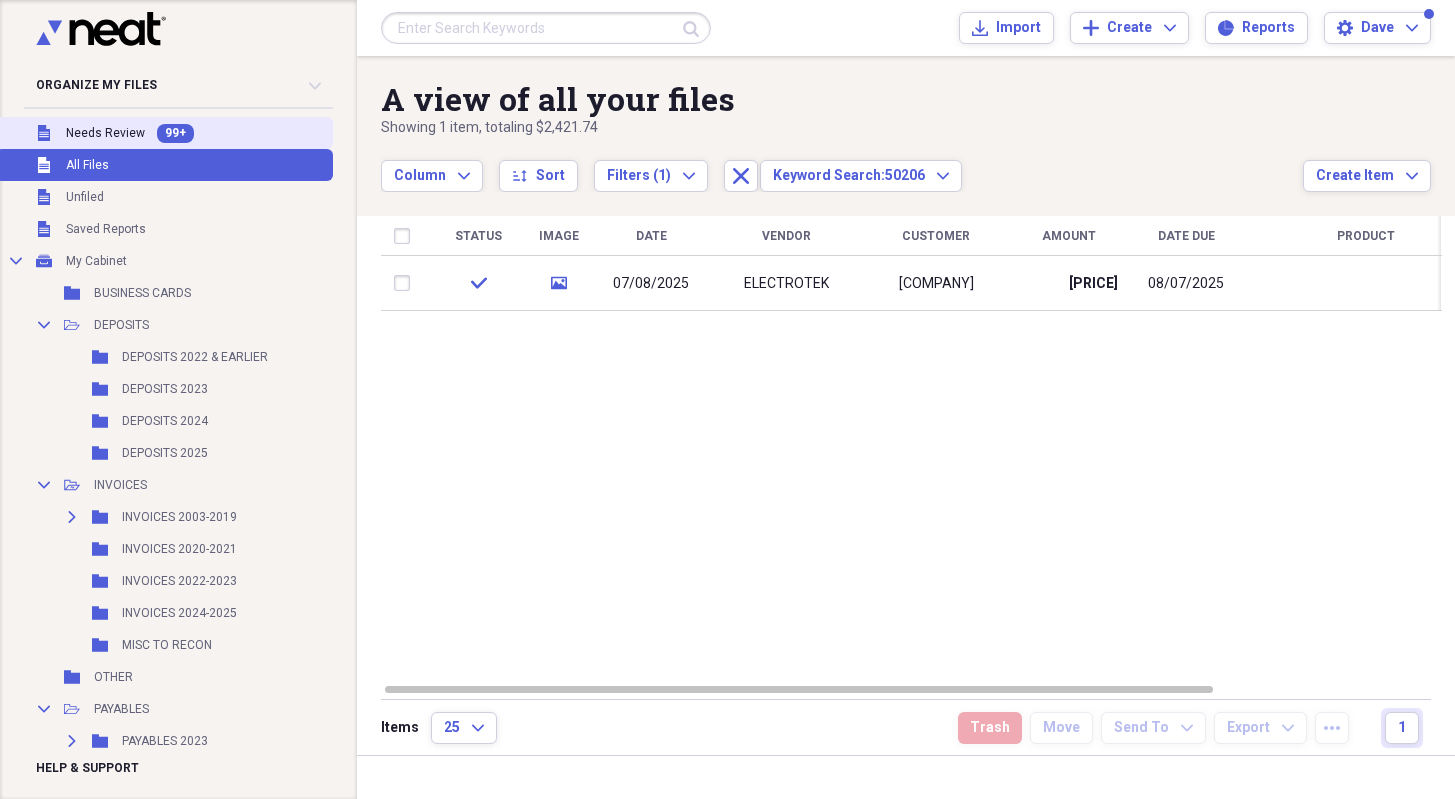 drag, startPoint x: 119, startPoint y: 134, endPoint x: 144, endPoint y: 140, distance: 25.70992 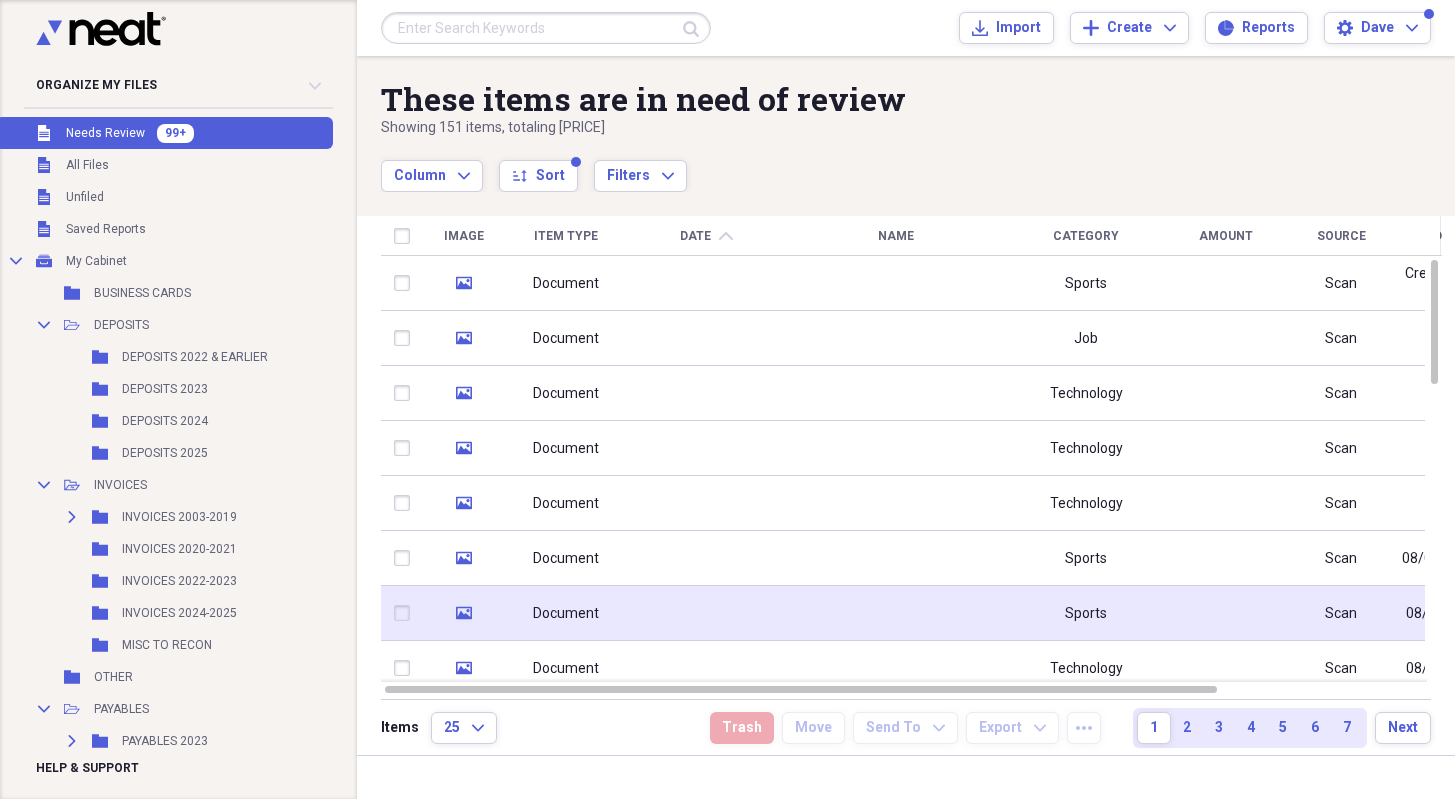 click at bounding box center (706, 613) 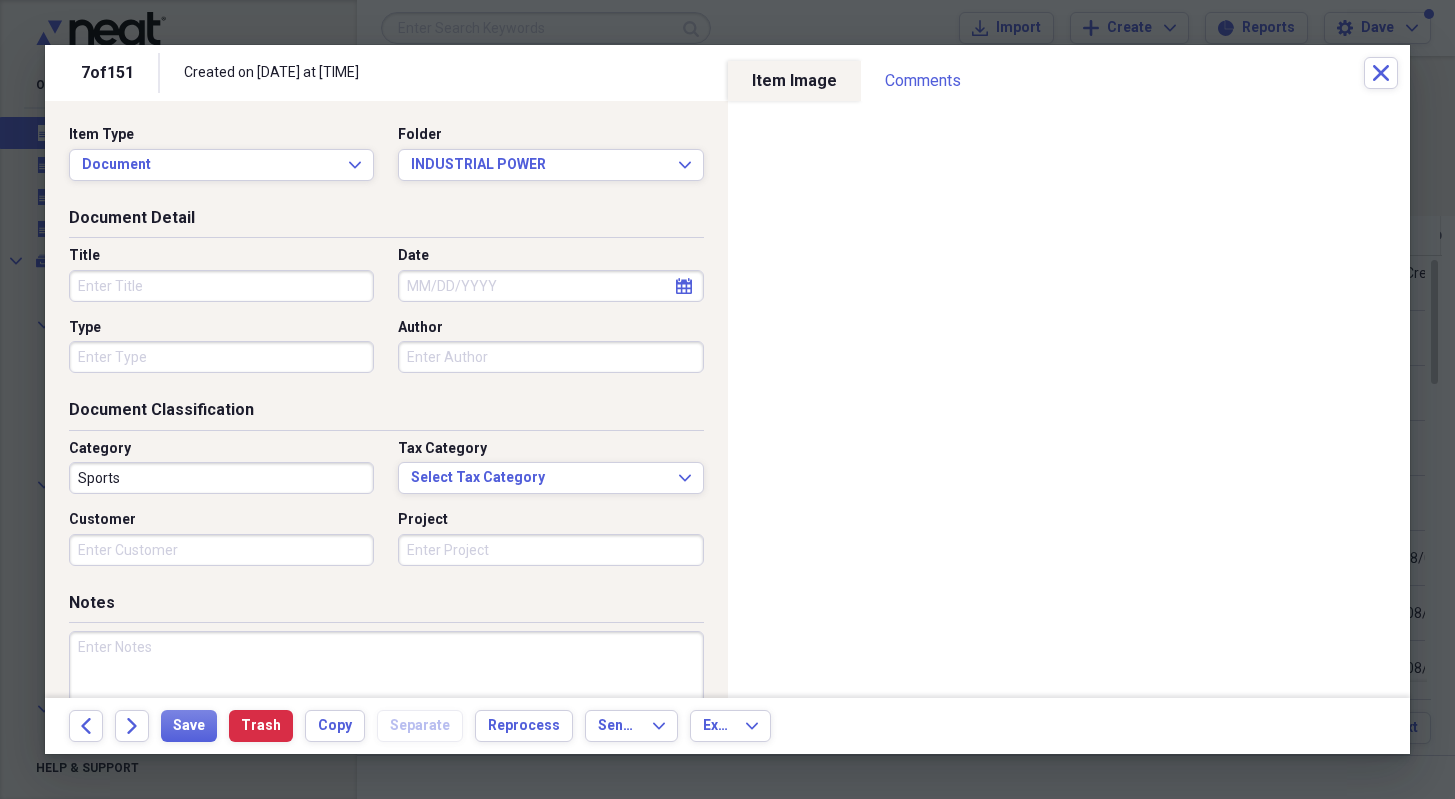 click on "Title" at bounding box center (221, 286) 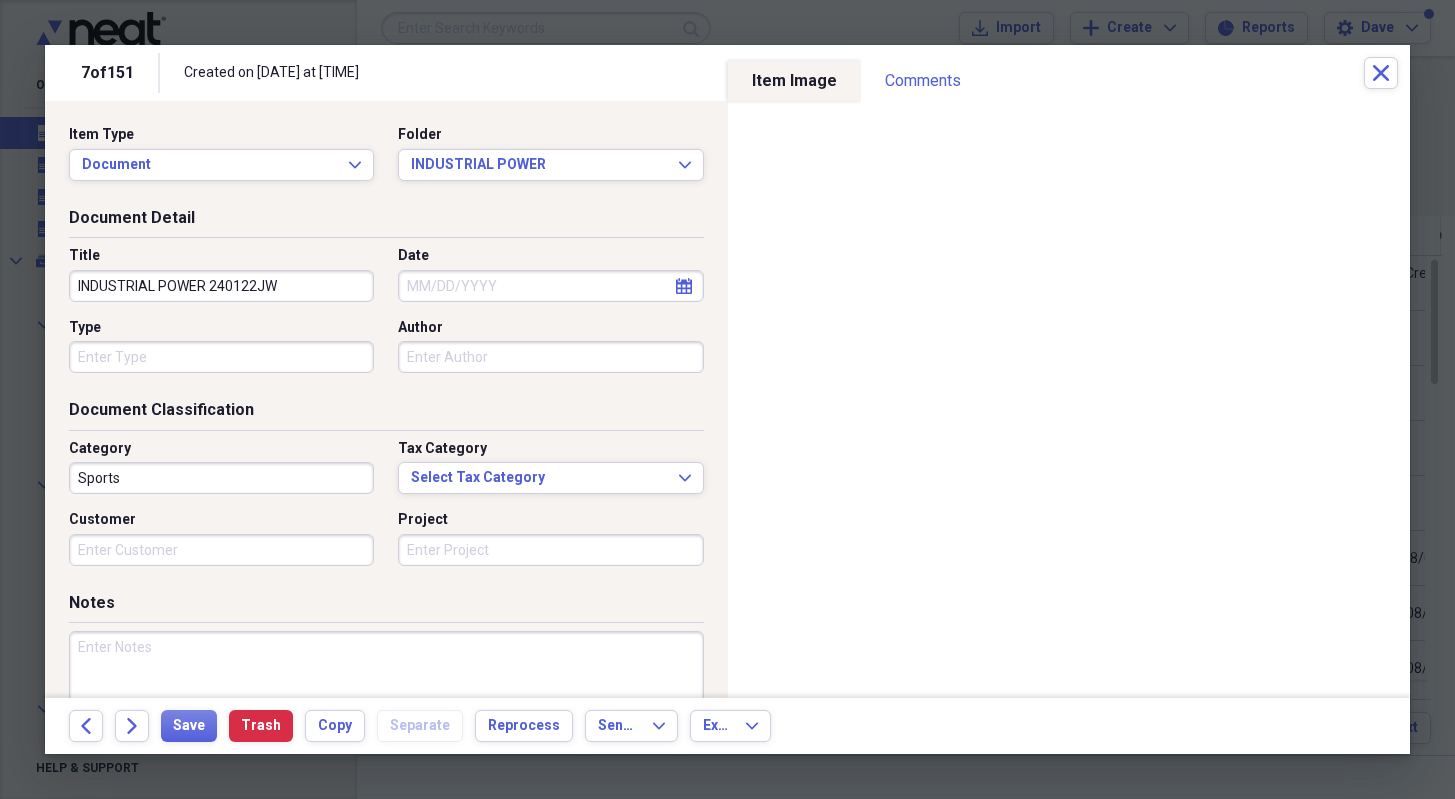 type on "INDUSTRIAL POWER 240122JW" 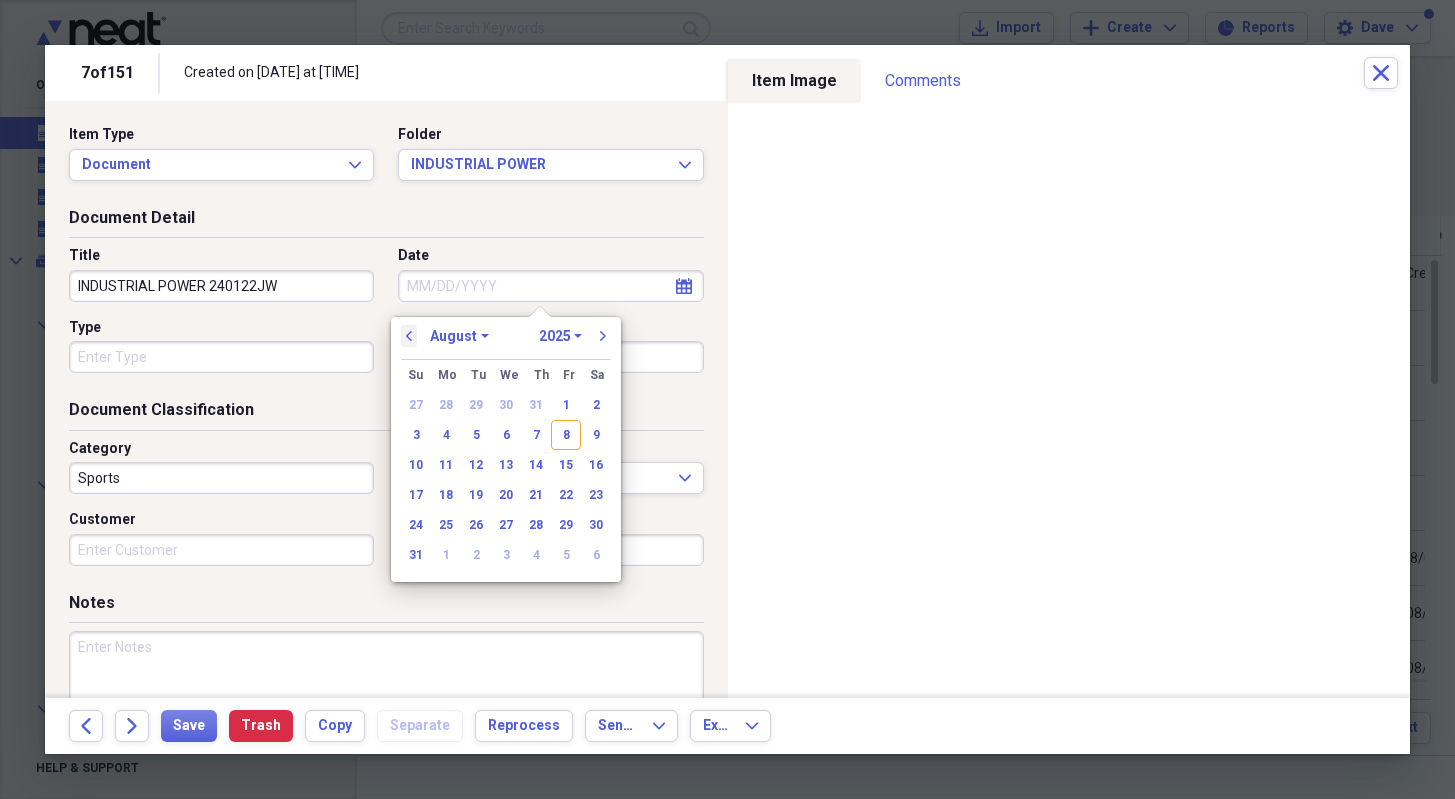 click on "previous" at bounding box center (409, 336) 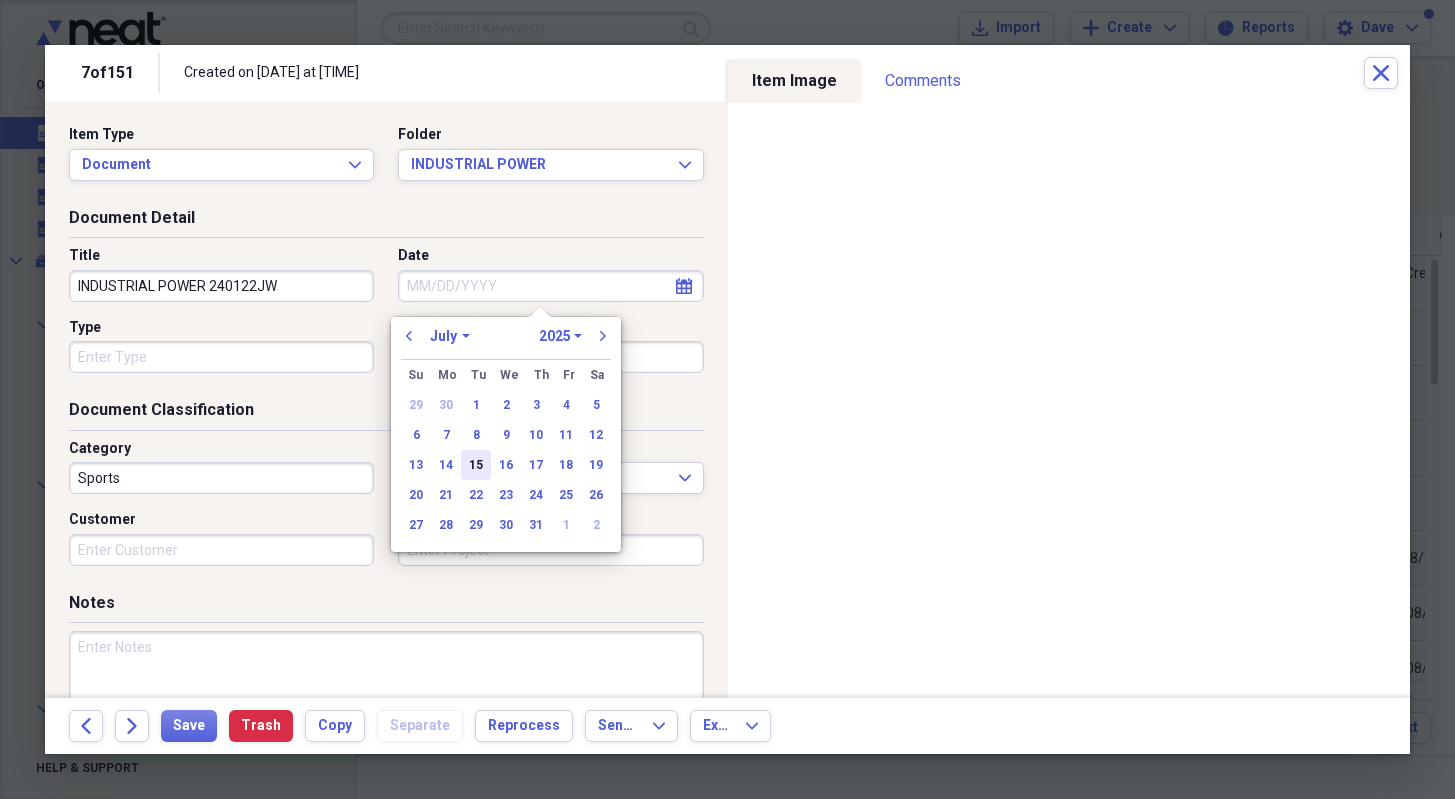 click on "15" at bounding box center (476, 465) 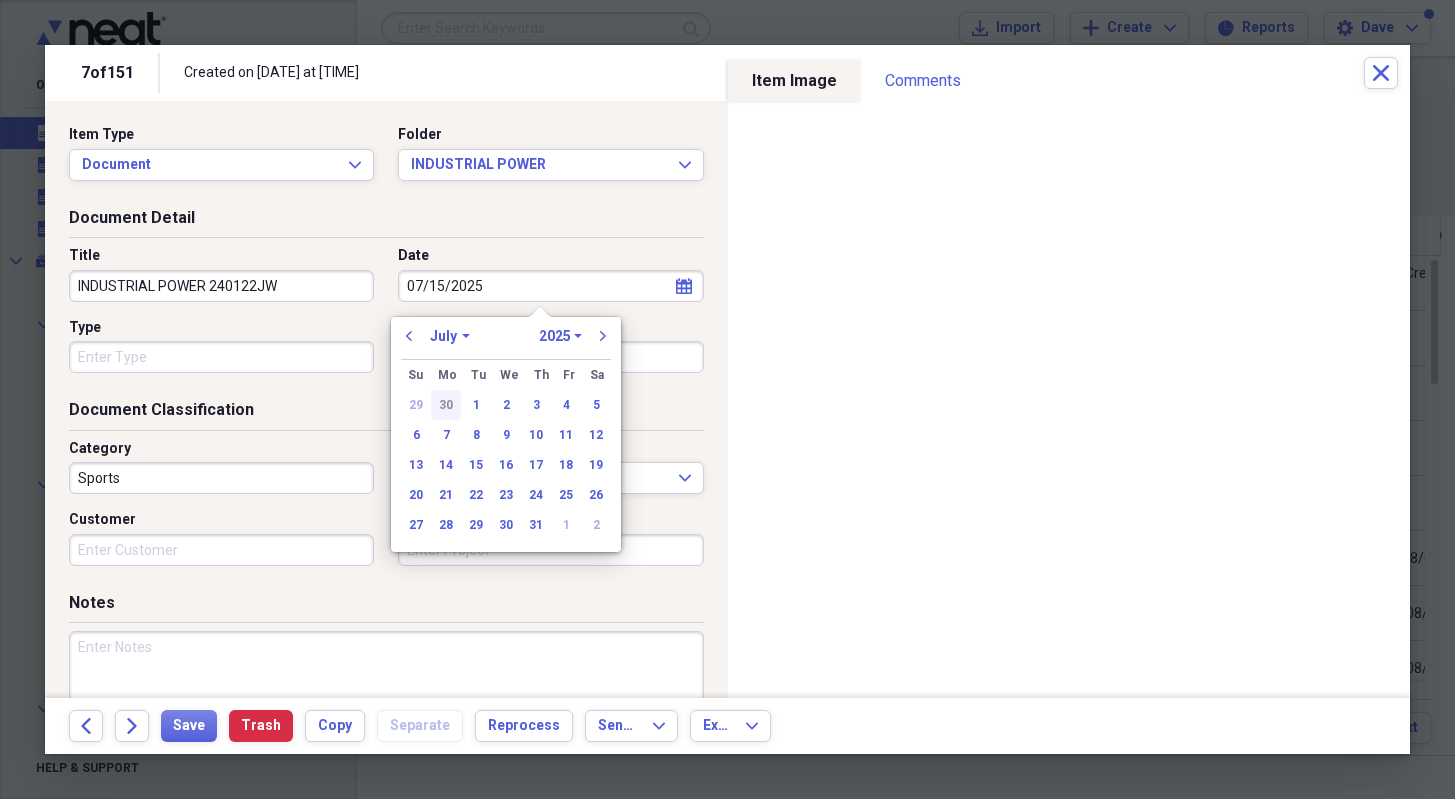 type on "07/15/2025" 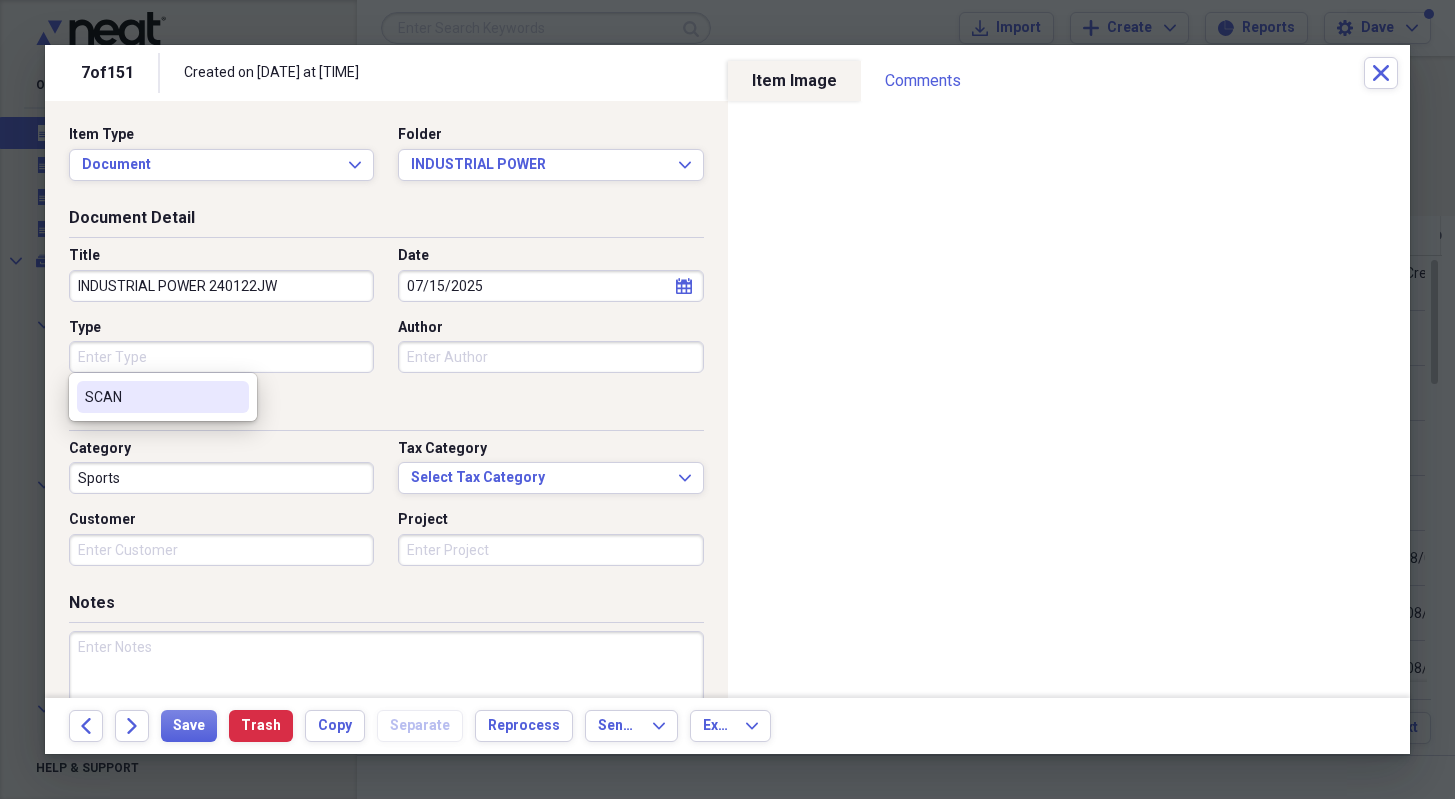 click on "Type" at bounding box center [221, 357] 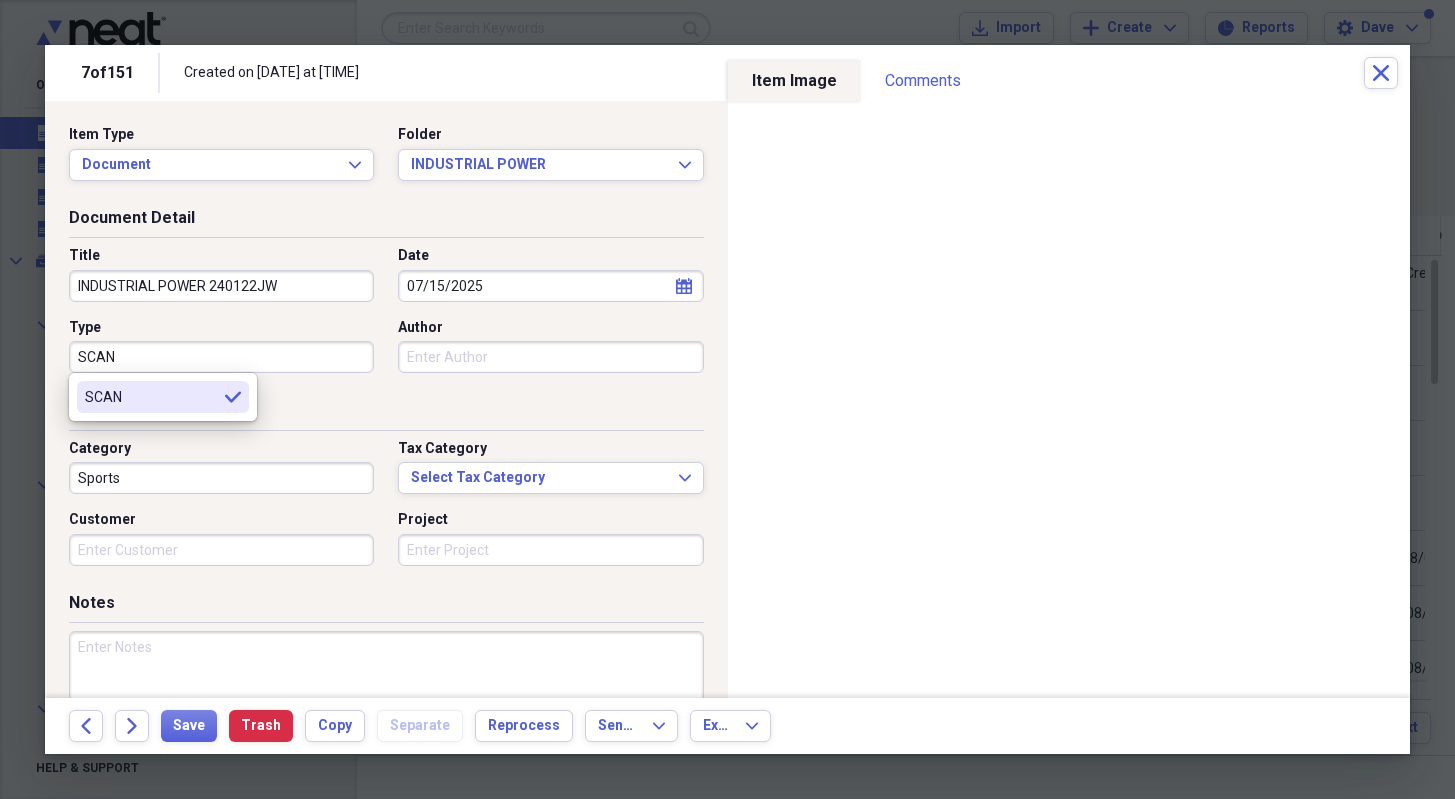 type on "SCAN" 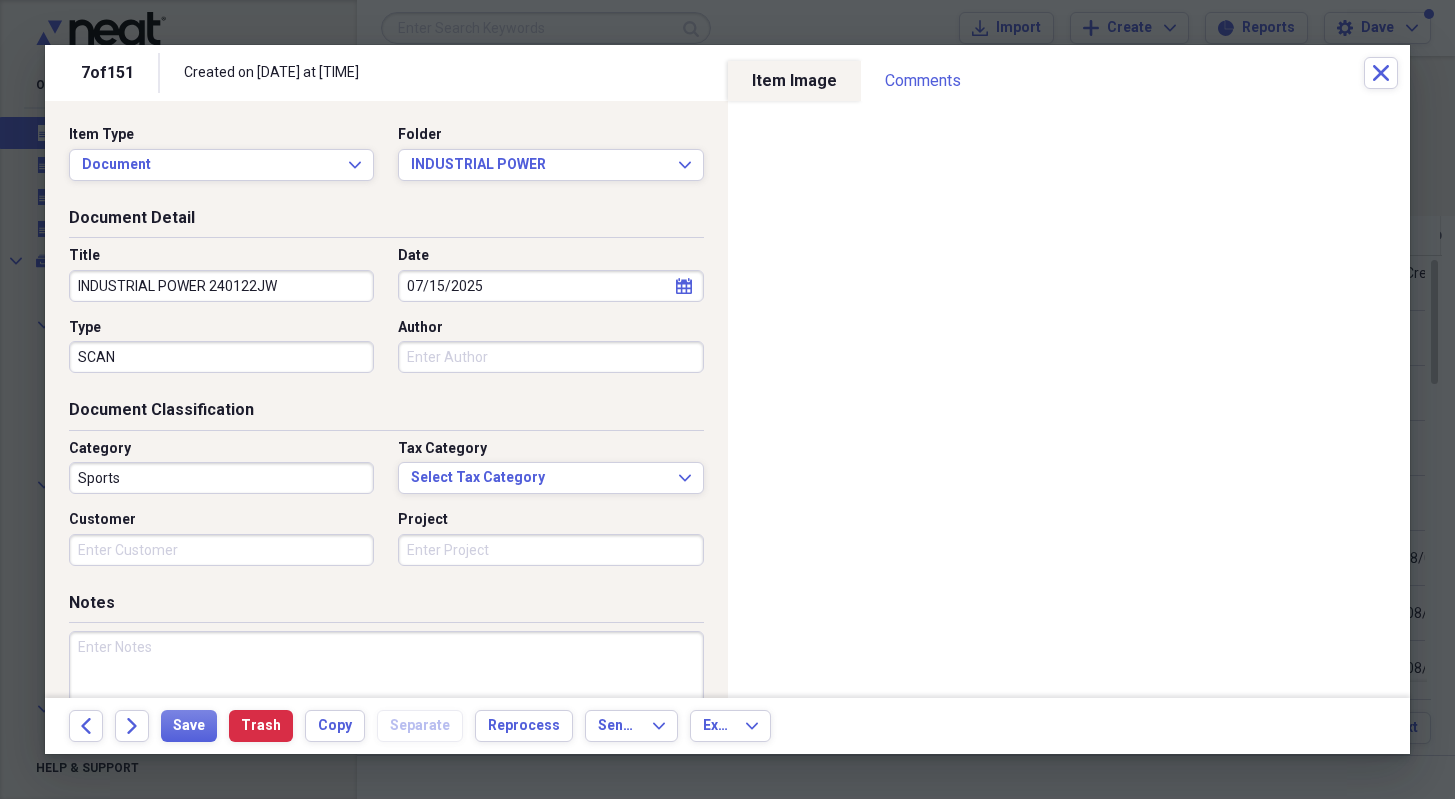 click on "Sports" at bounding box center (221, 478) 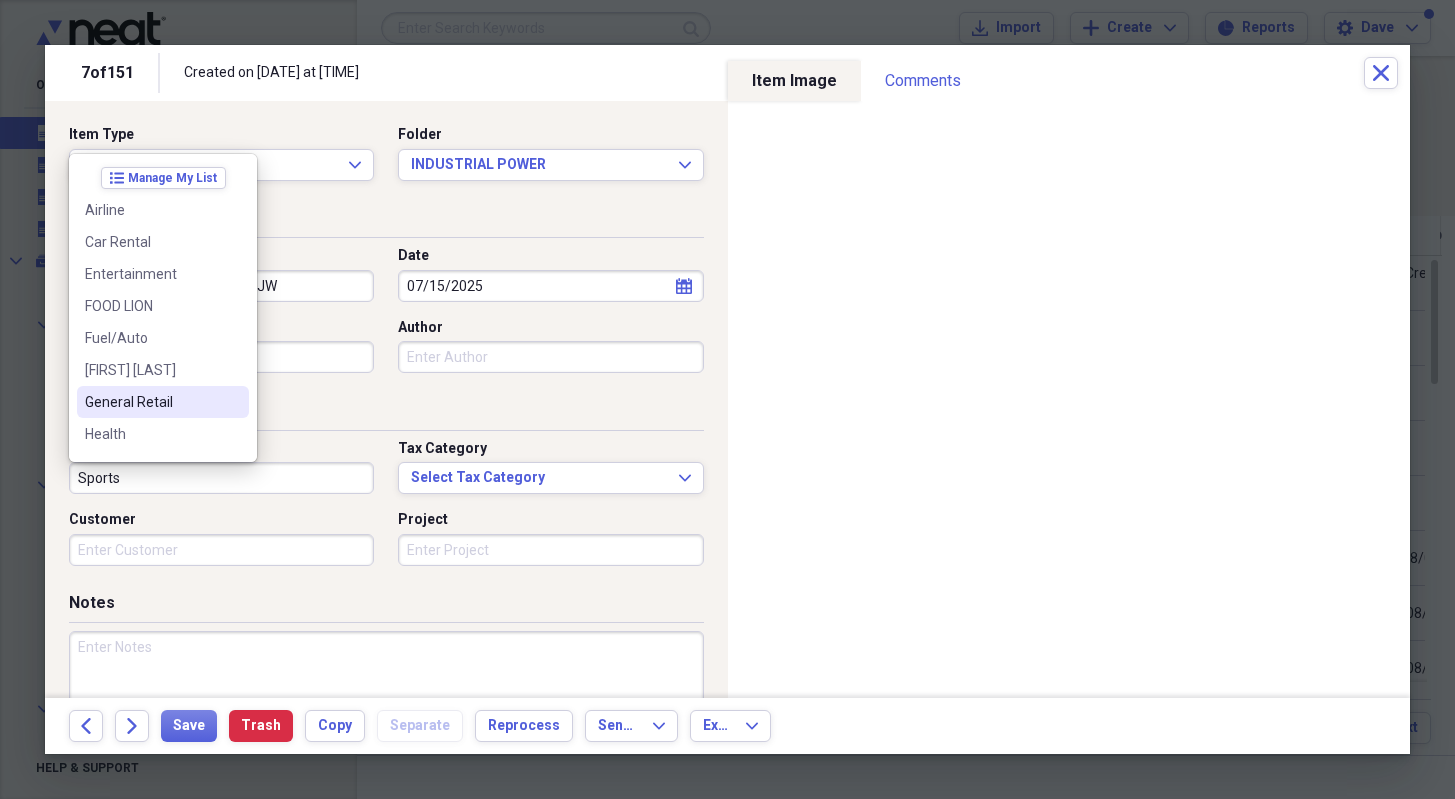 click on "General Retail" at bounding box center (151, 402) 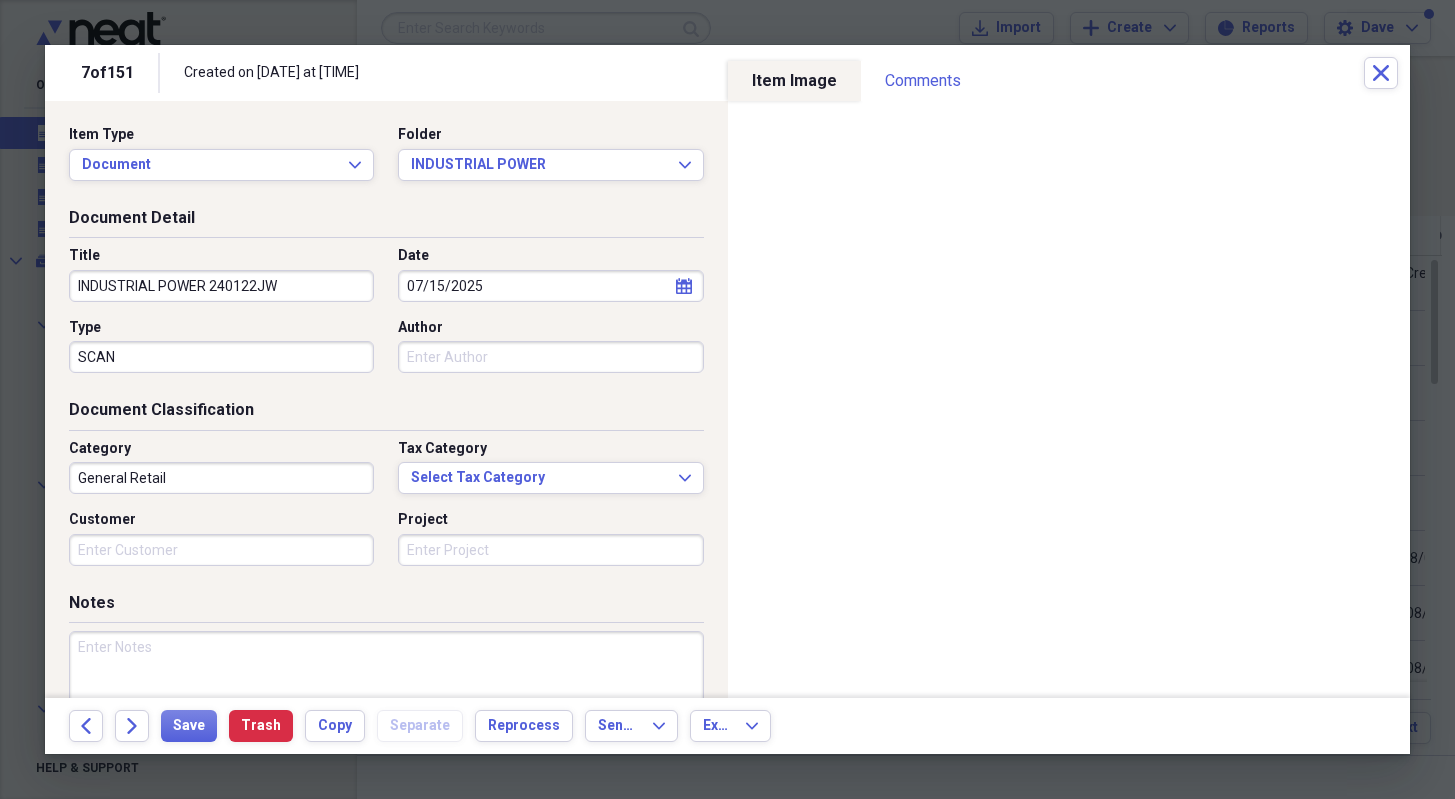 click at bounding box center [386, 696] 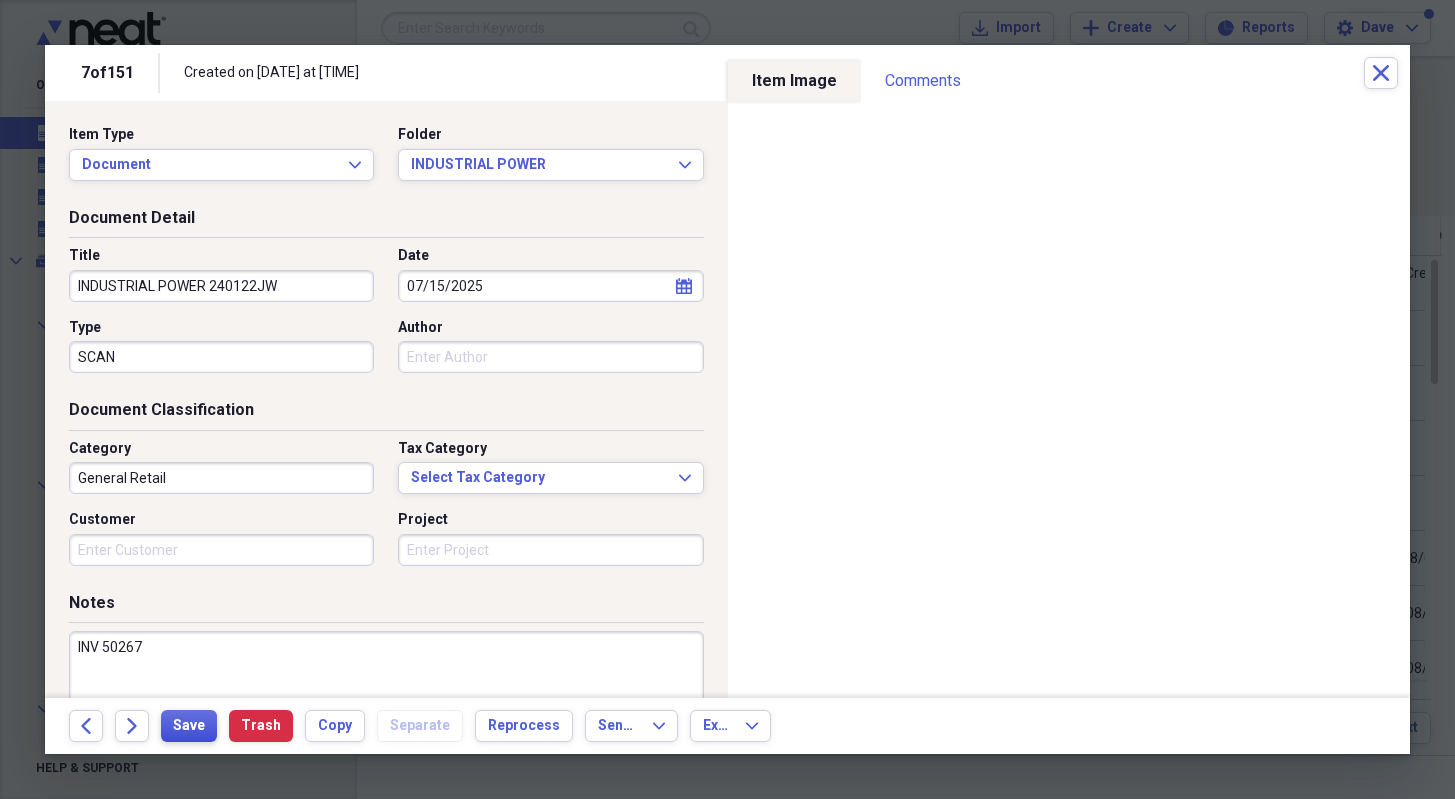 type on "INV 50267" 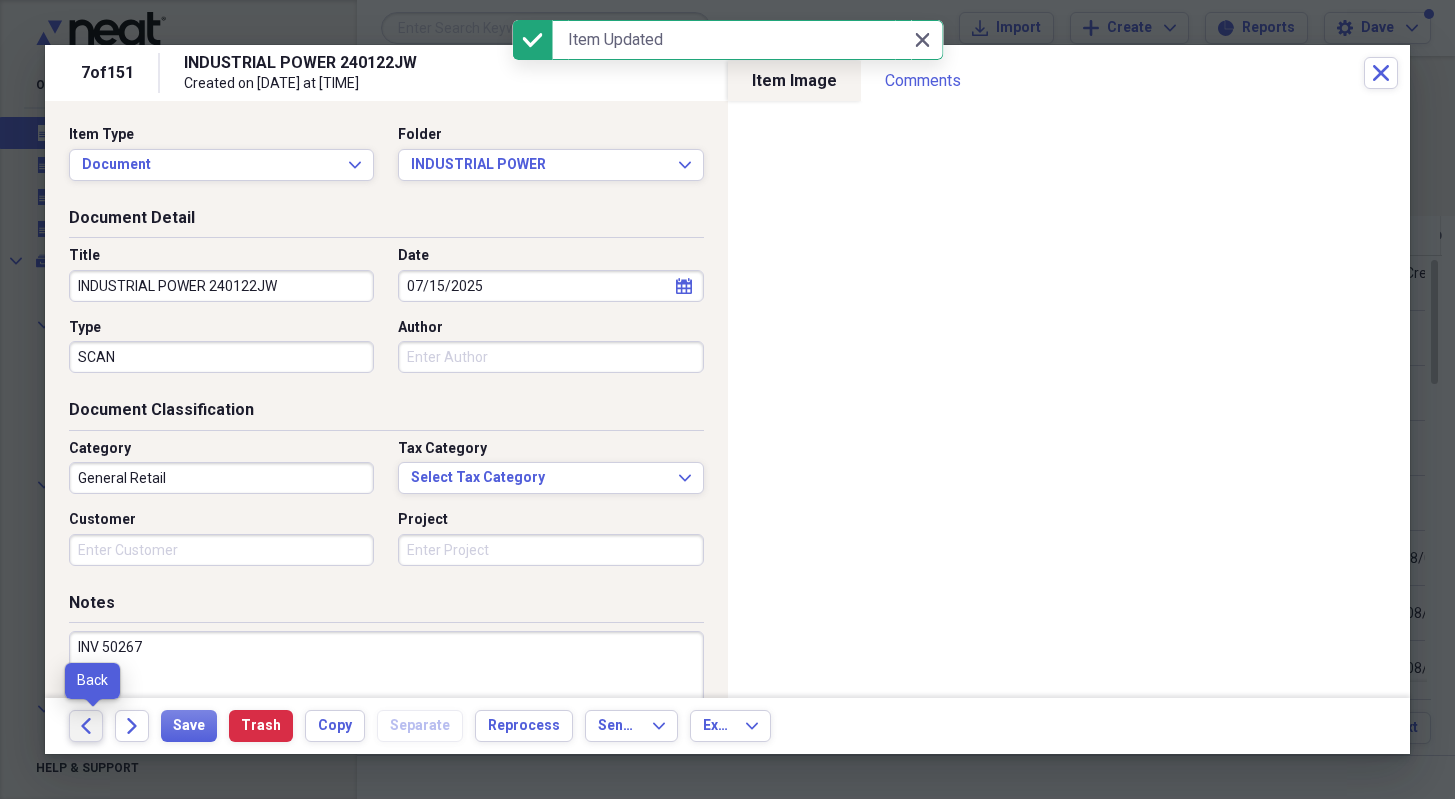 click on "Back" at bounding box center (86, 726) 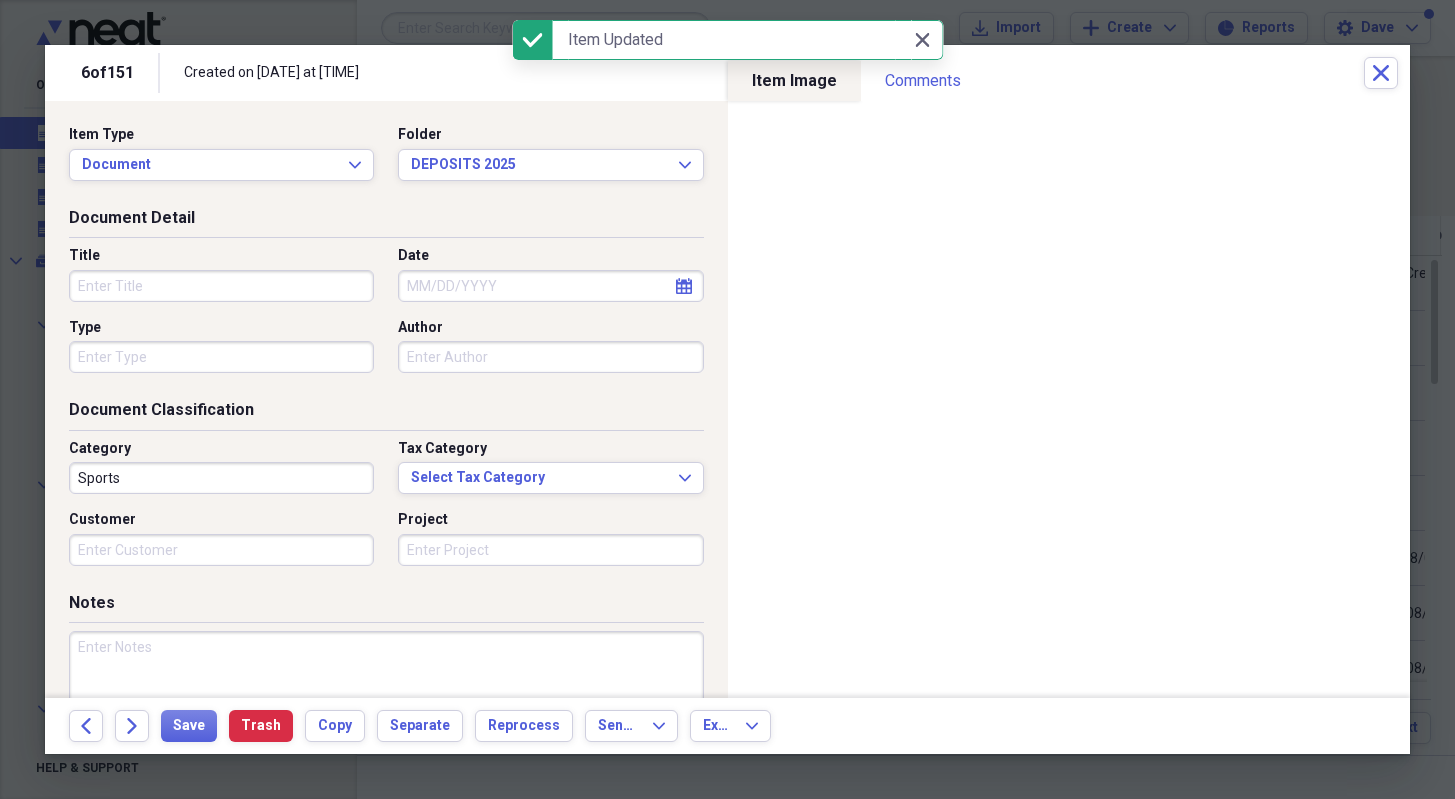click on "Title" at bounding box center (221, 286) 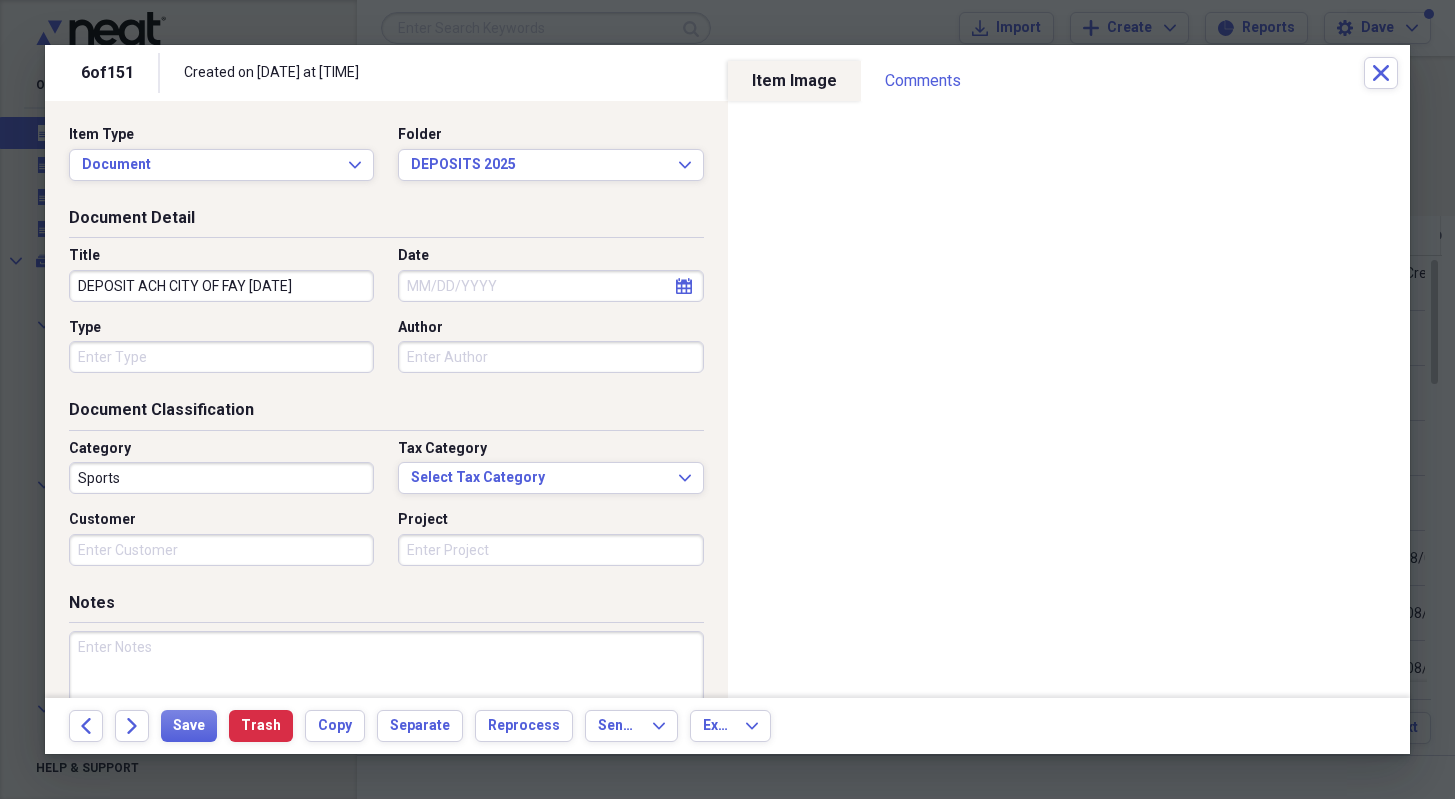 type on "DEPOSIT ACH CITY OF FAY [DATE]" 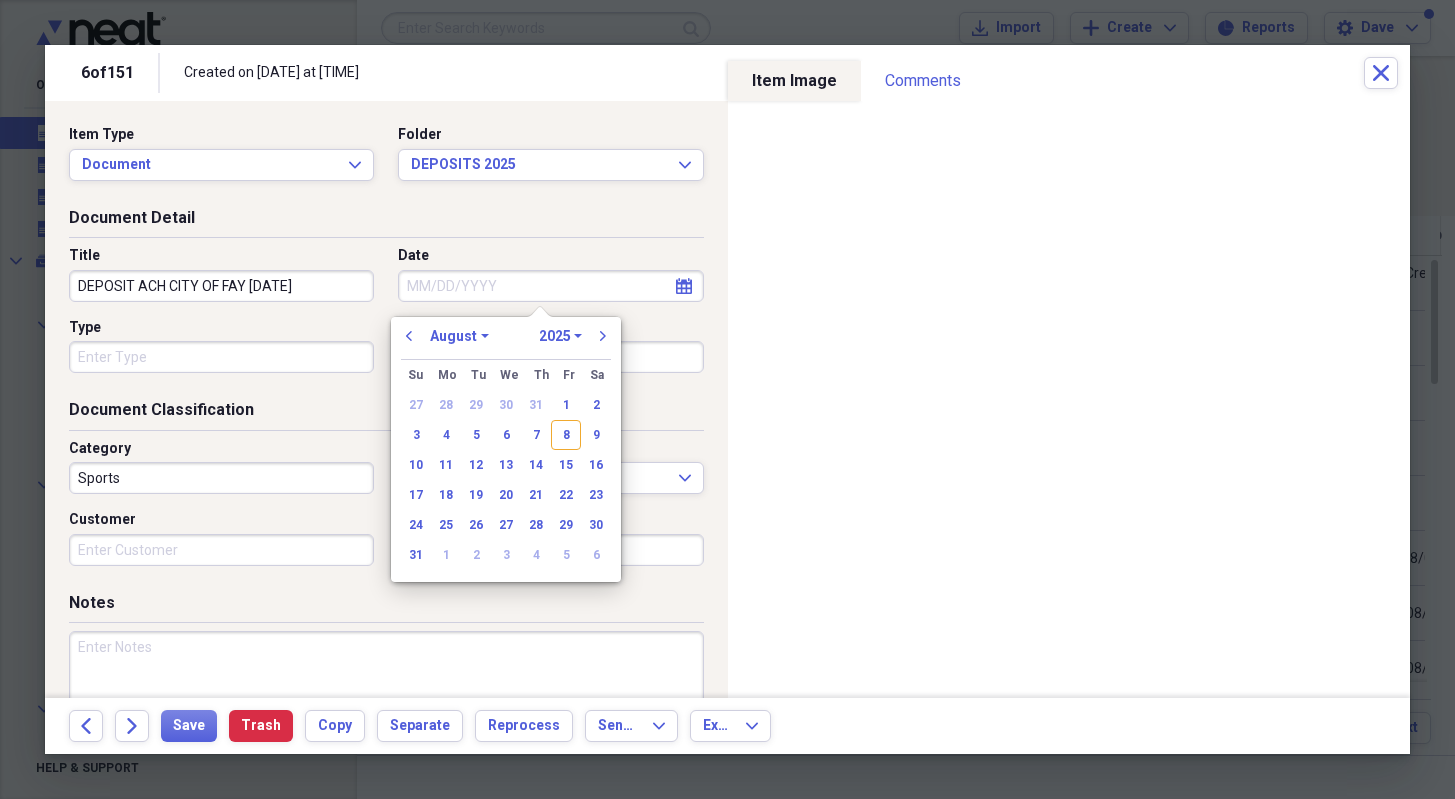 click on "7" at bounding box center (536, 435) 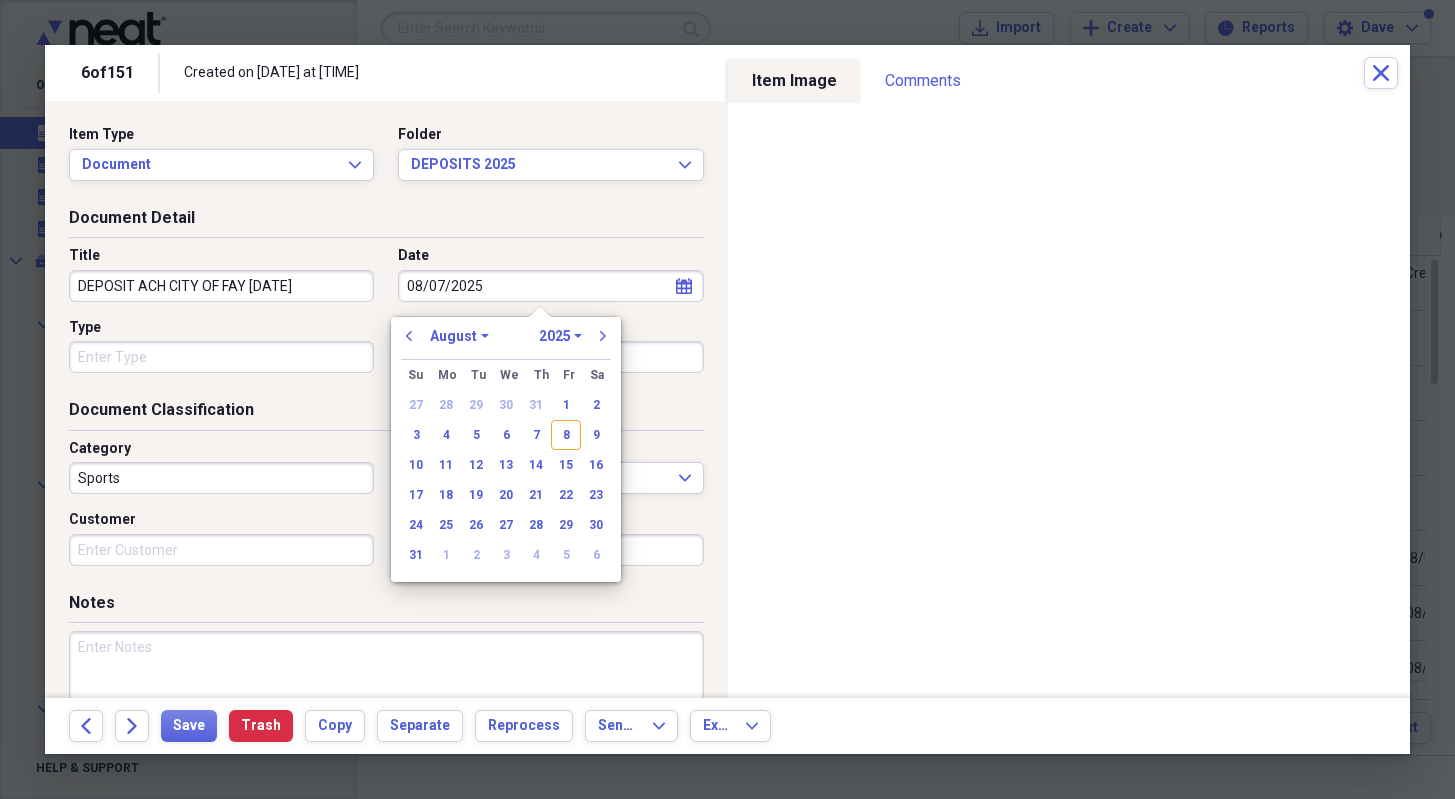 type on "08/07/2025" 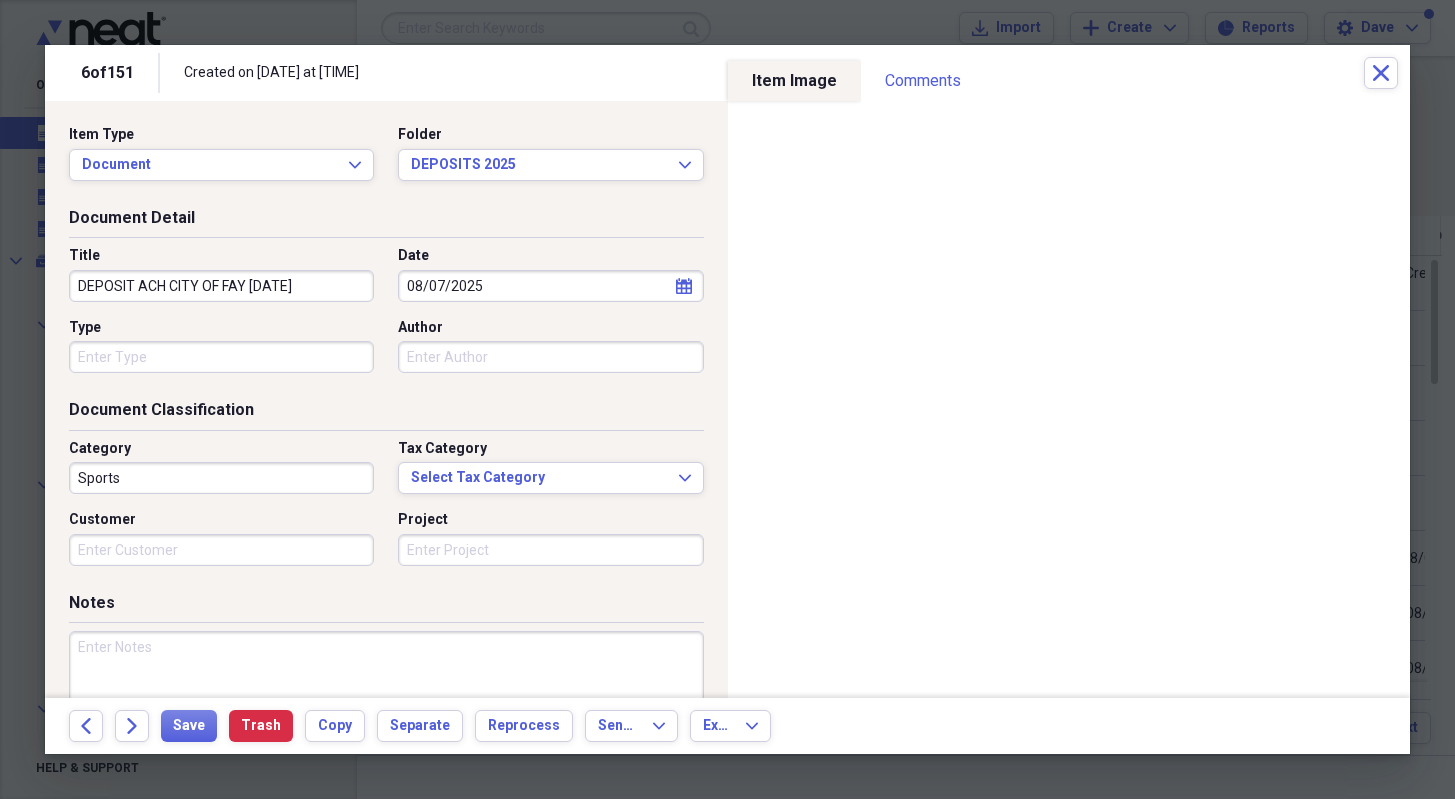 click on "Type" at bounding box center (221, 357) 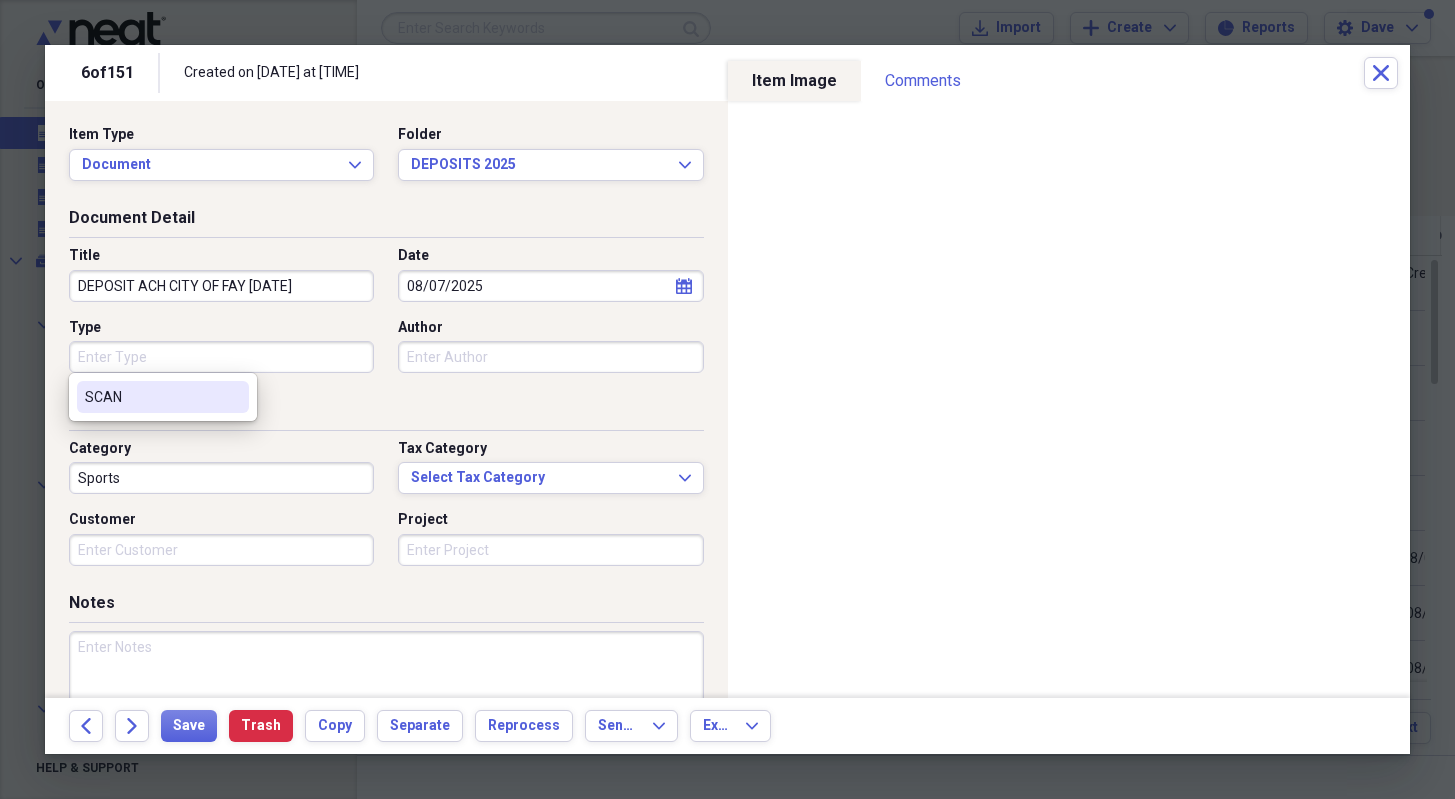 click on "SCAN" at bounding box center (151, 397) 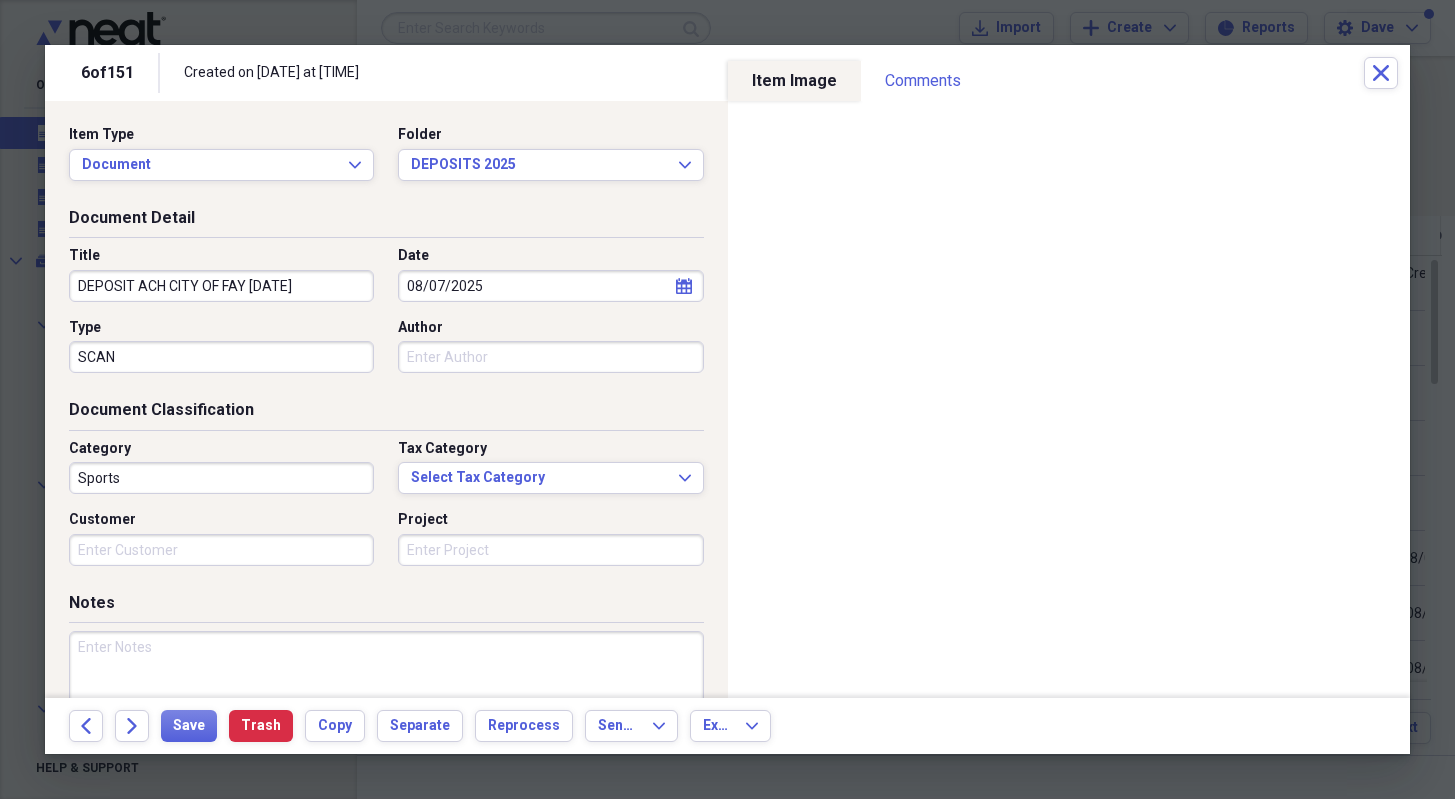 click on "Sports" at bounding box center [221, 478] 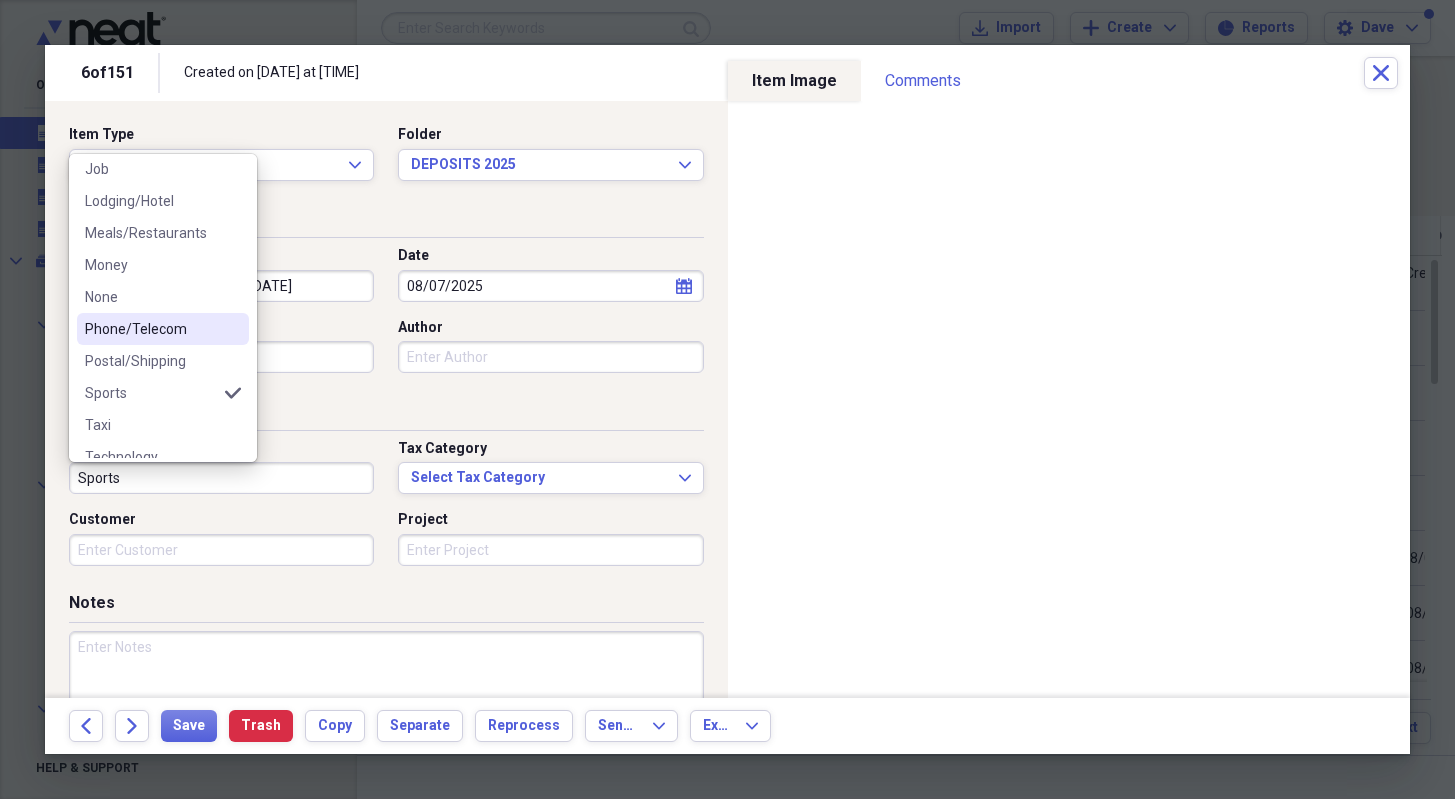 scroll, scrollTop: 300, scrollLeft: 0, axis: vertical 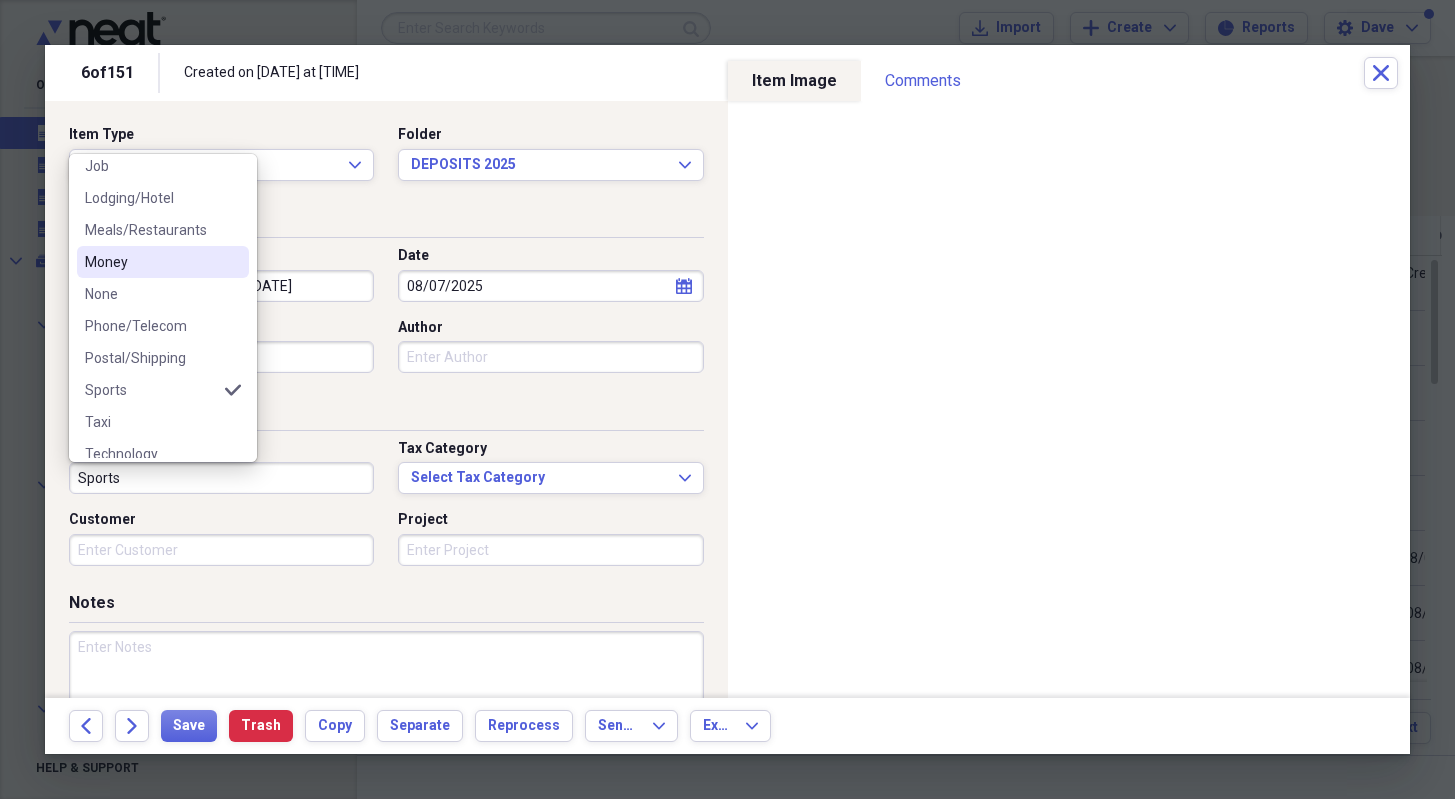 click on "Money" at bounding box center [151, 262] 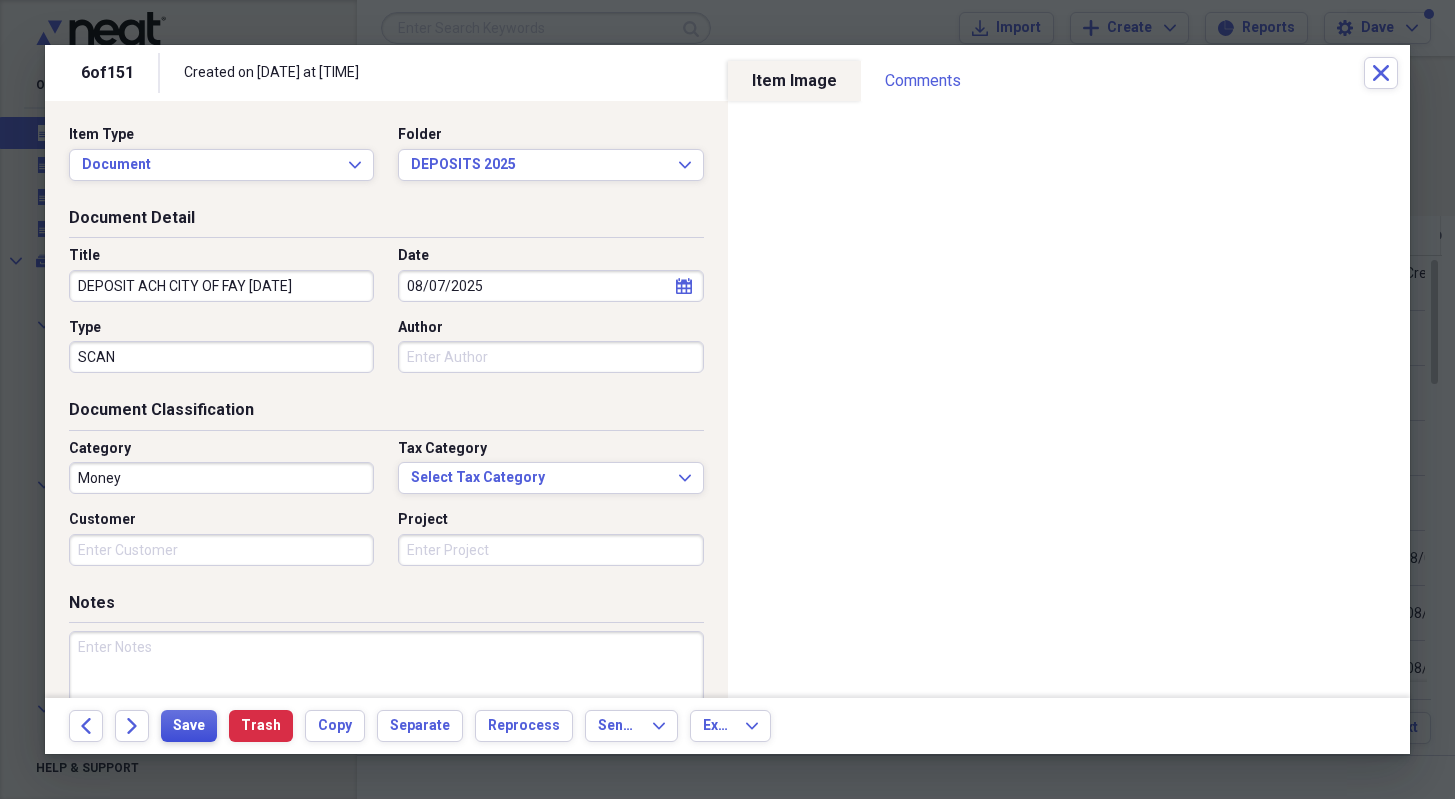 click on "Save" at bounding box center [189, 726] 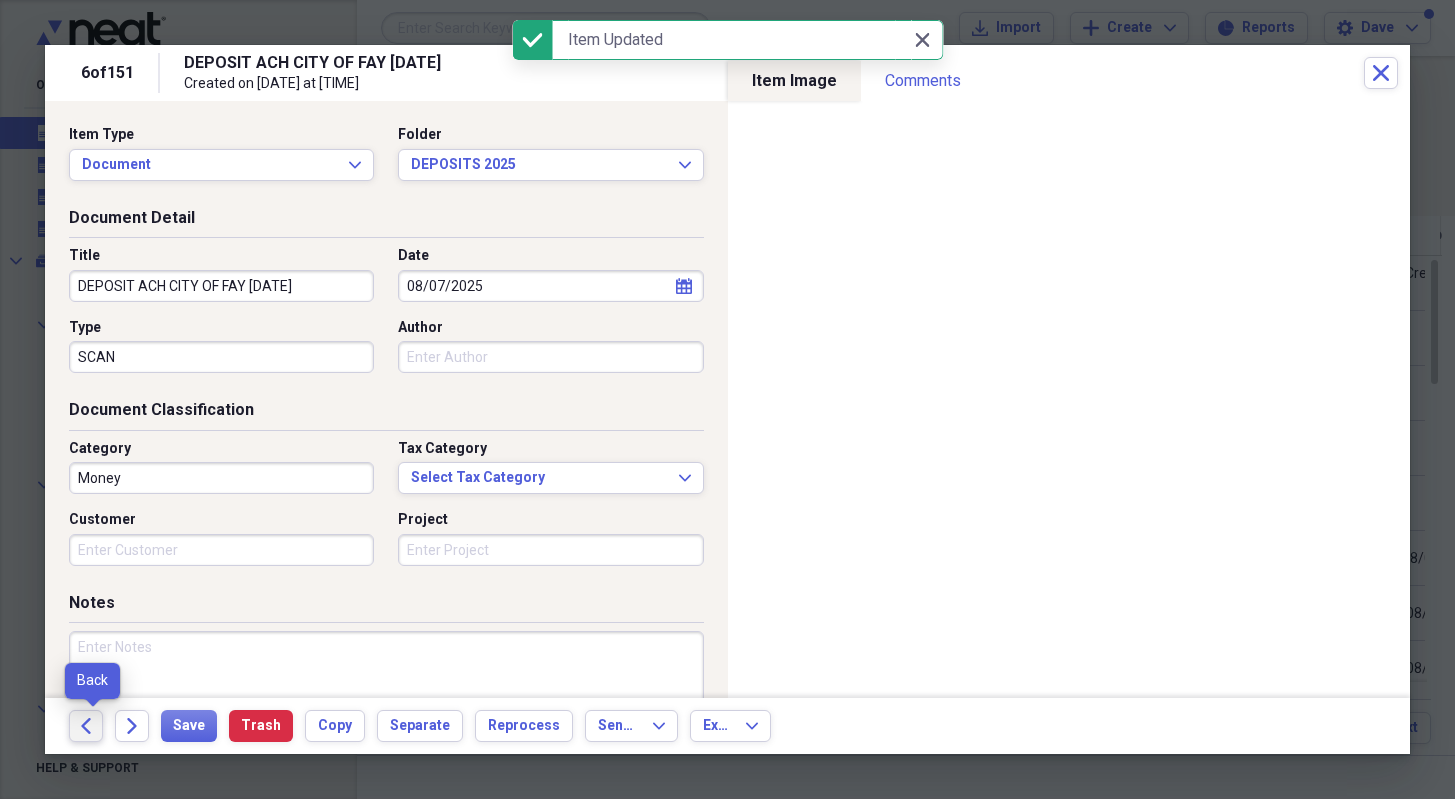click on "Back" at bounding box center (86, 726) 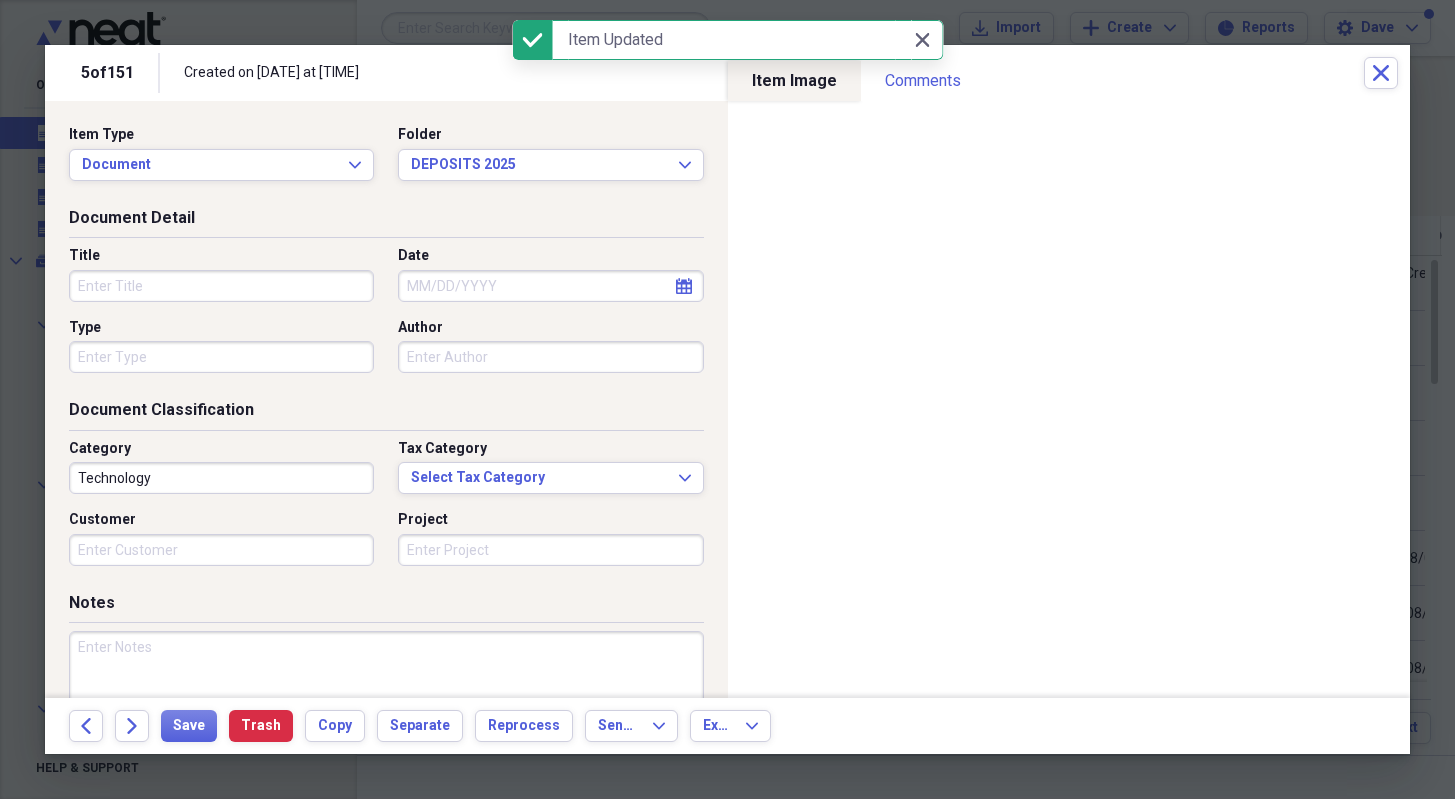 click on "Title" at bounding box center [221, 286] 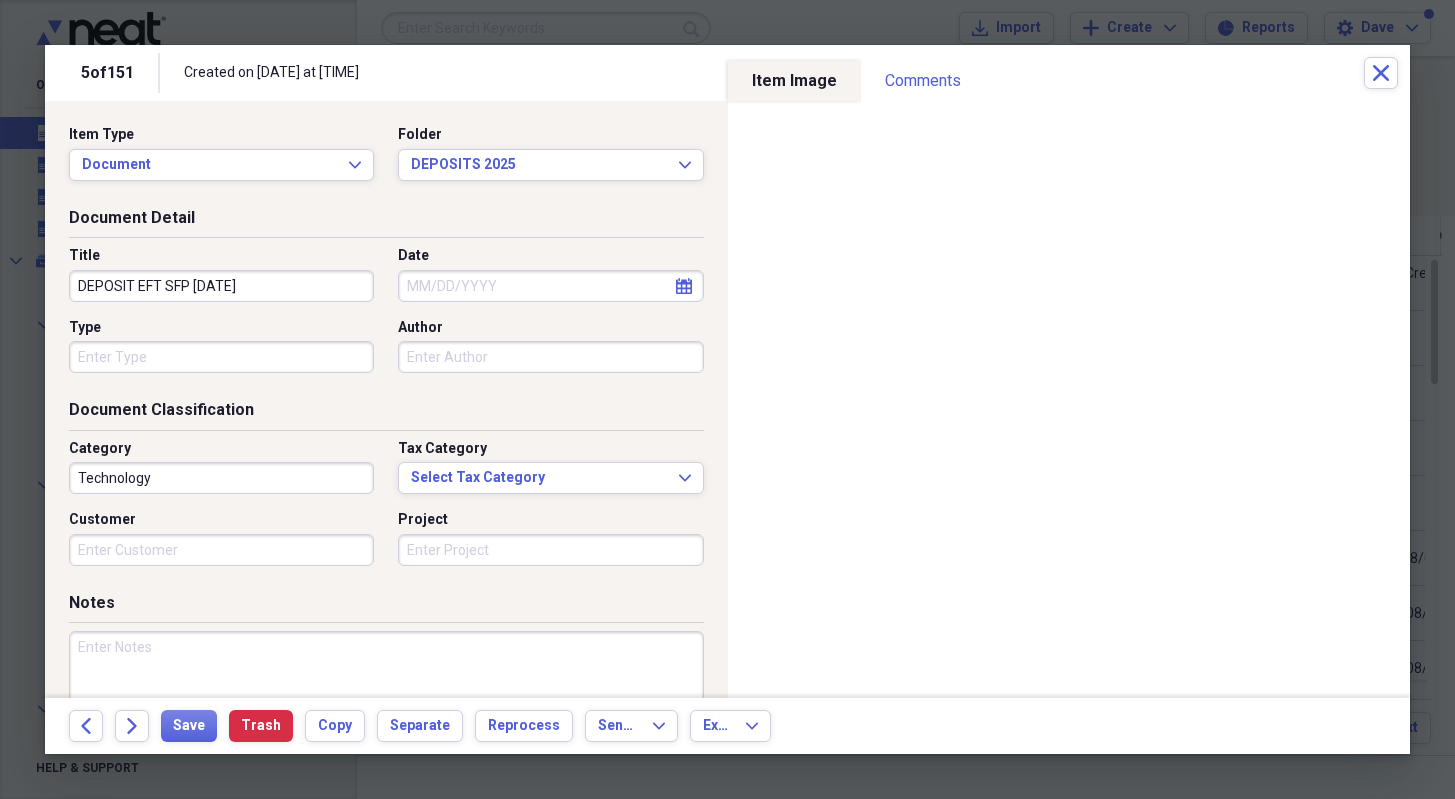 type on "DEPOSIT EFT SFP [DATE]" 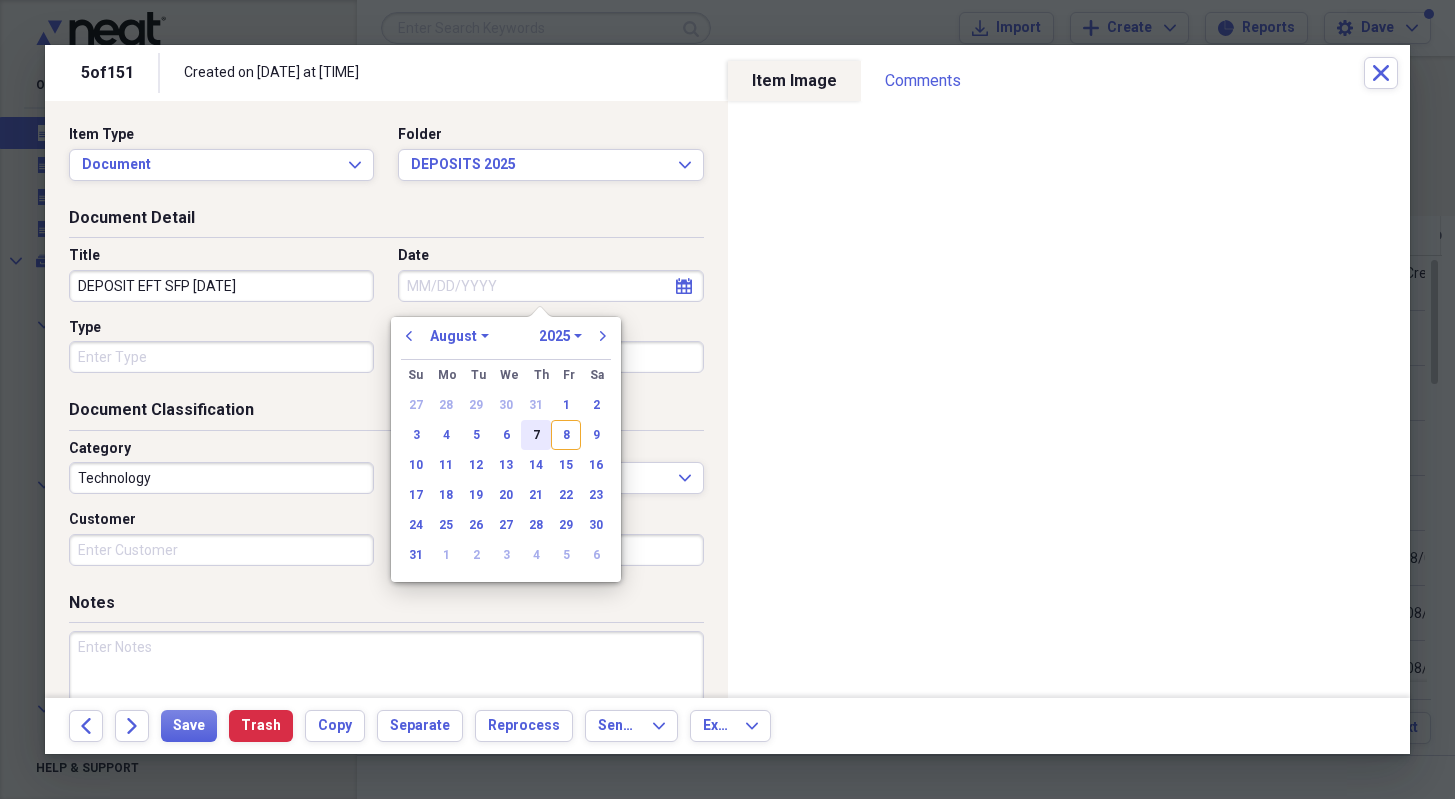 click on "7" at bounding box center (536, 435) 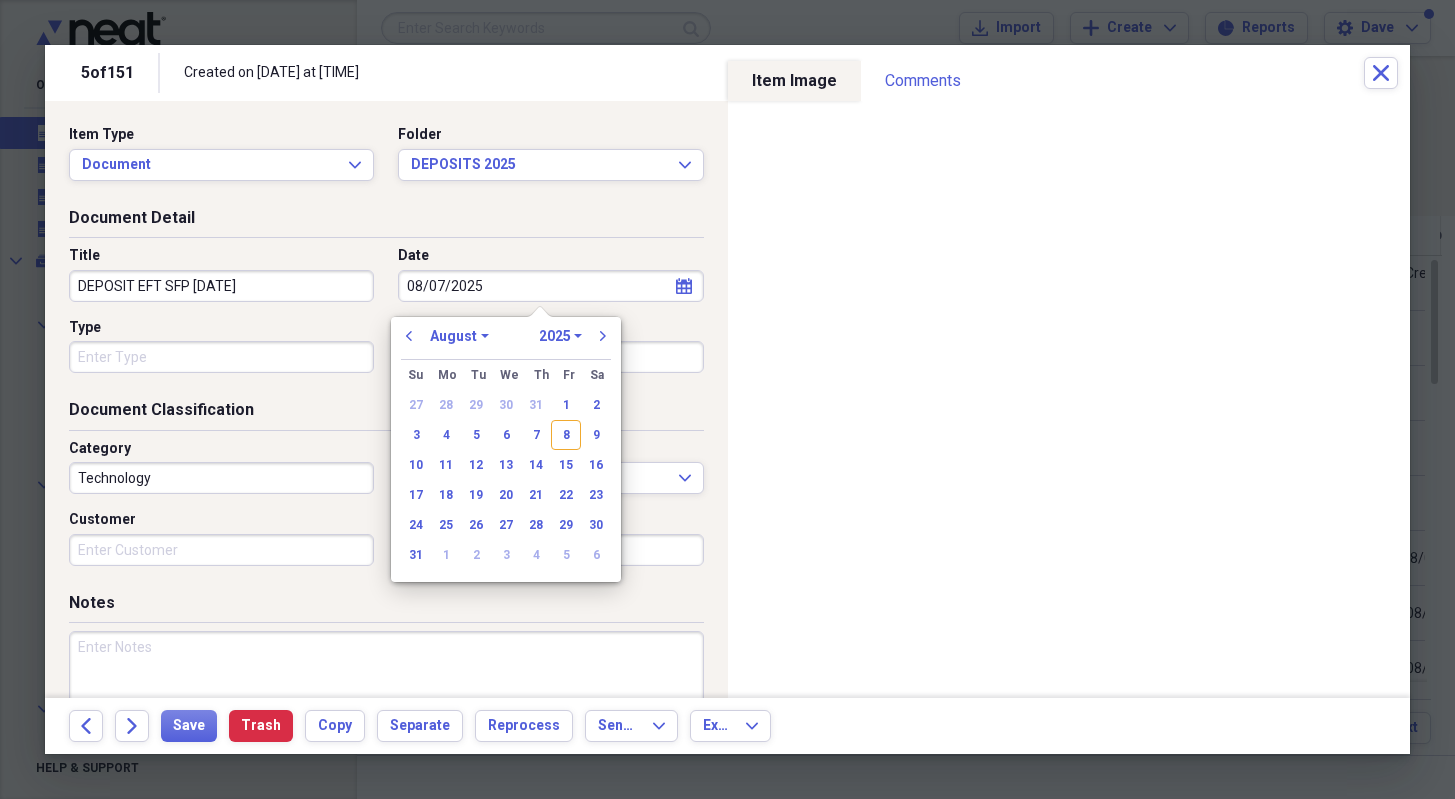 type on "08/07/2025" 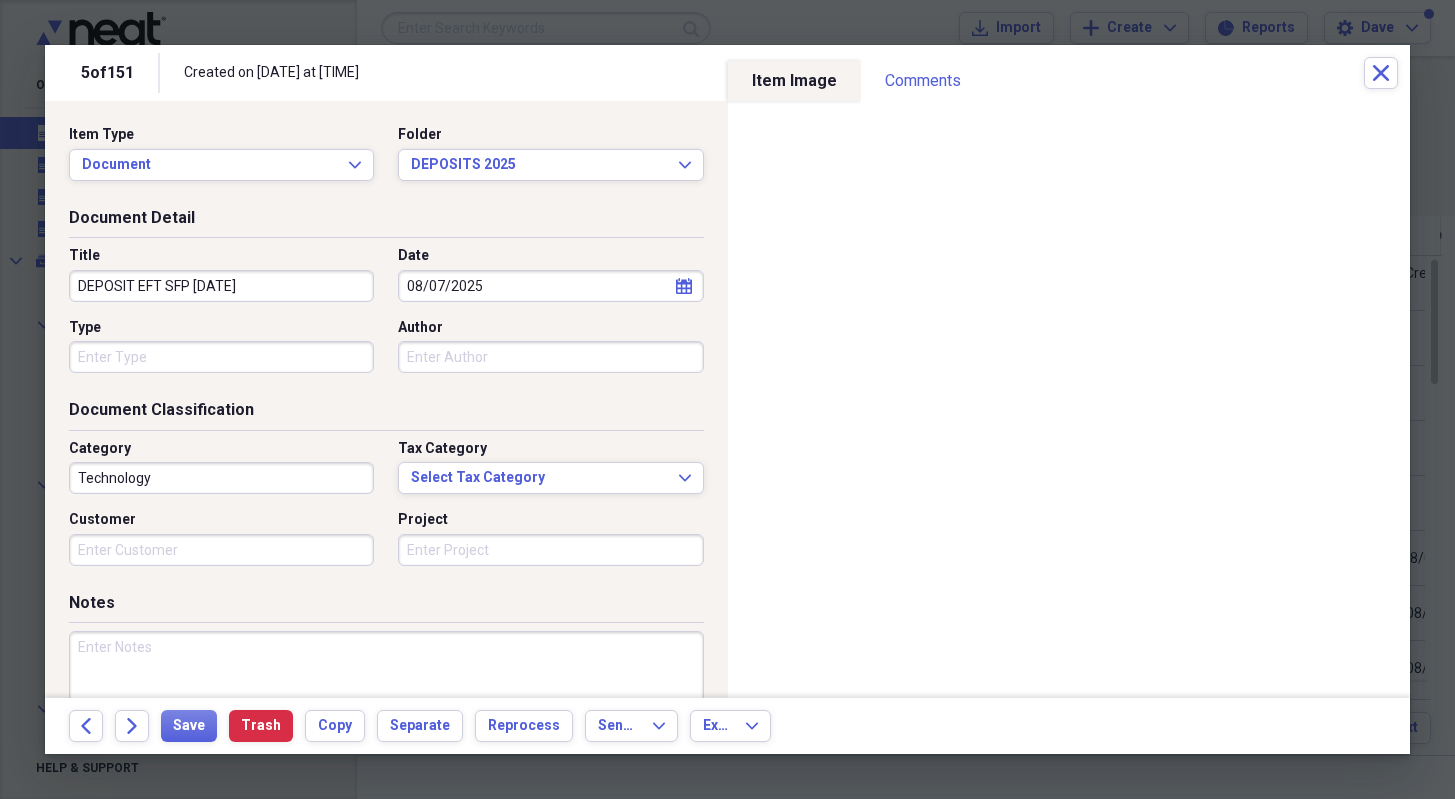 click on "Type" at bounding box center [221, 357] 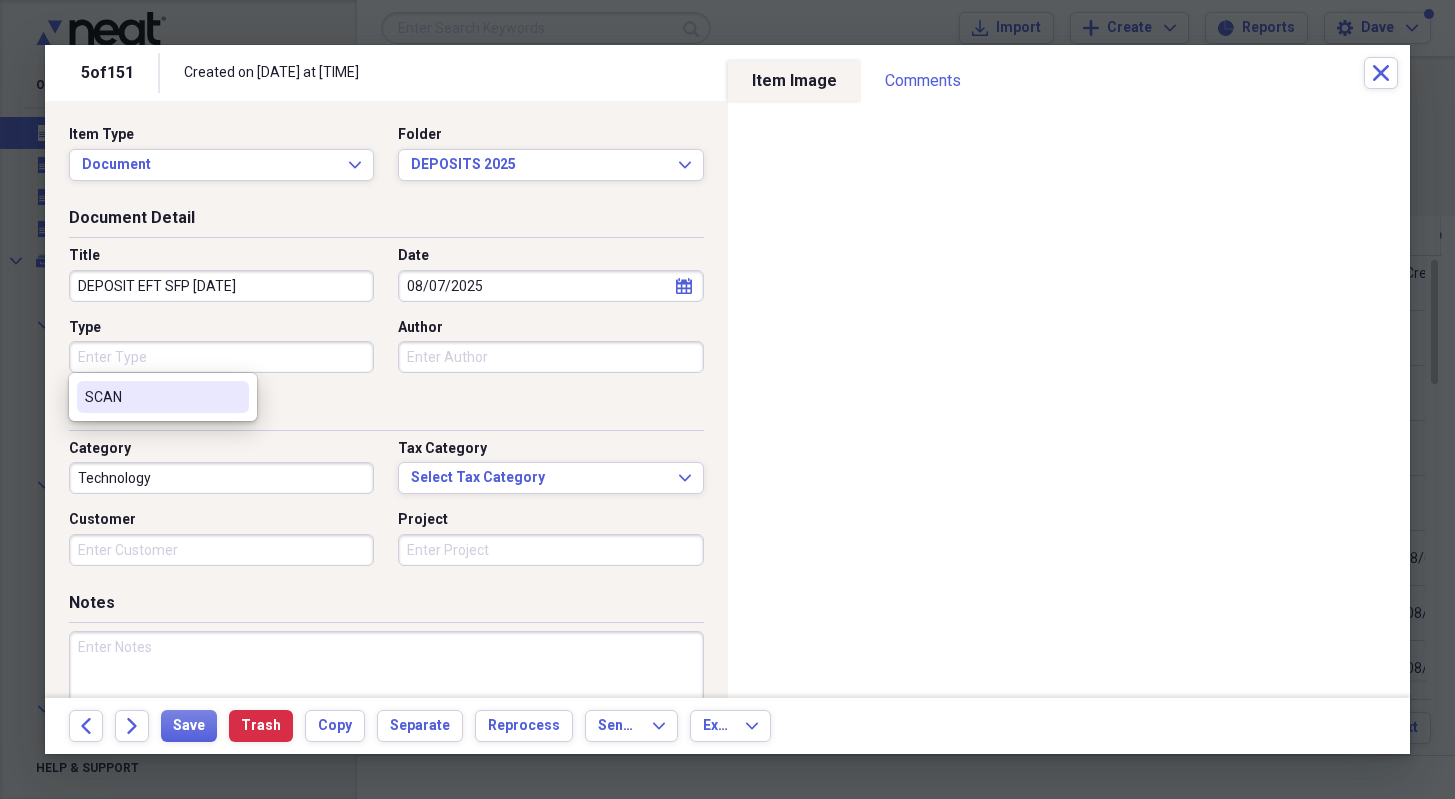 click on "SCAN" at bounding box center [163, 397] 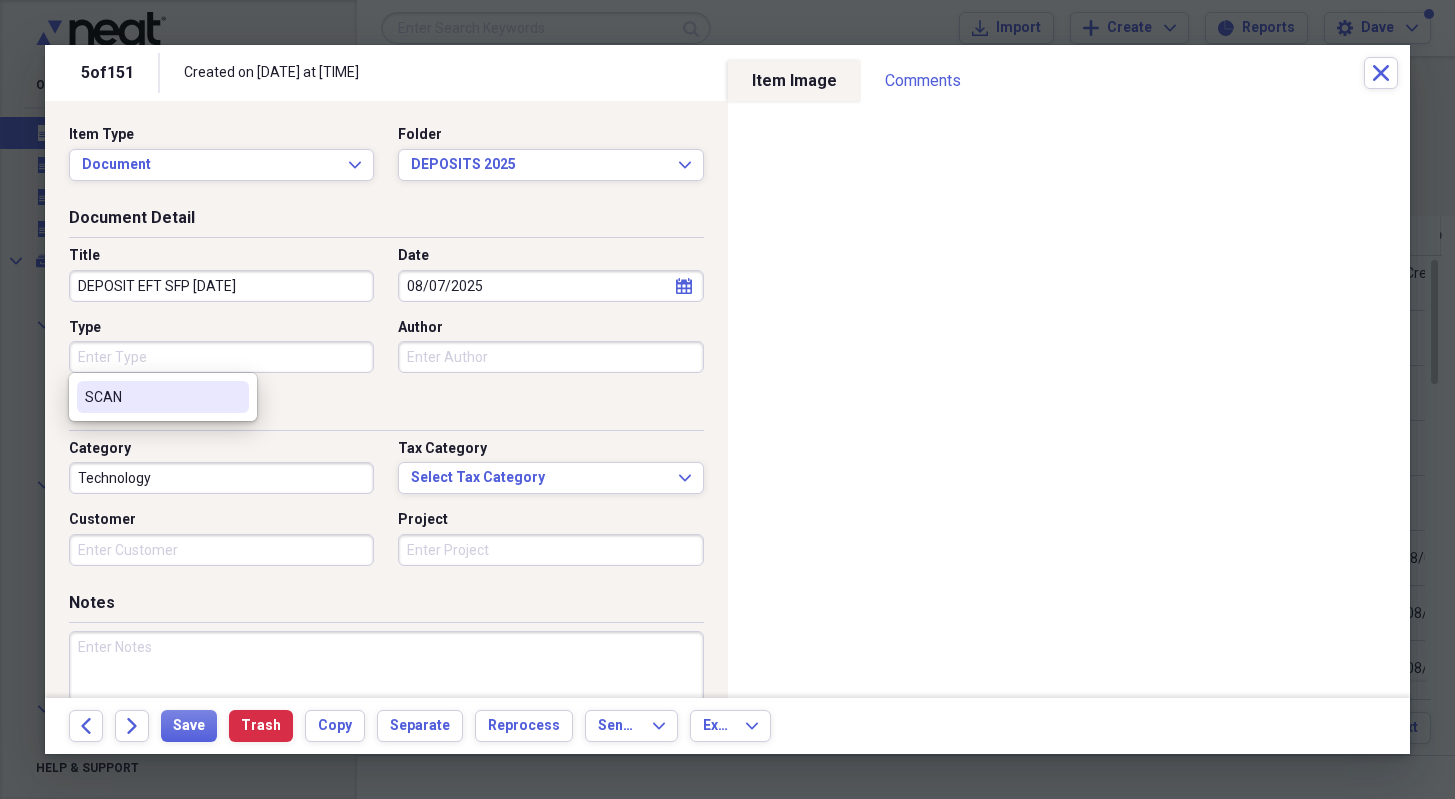 type on "SCAN" 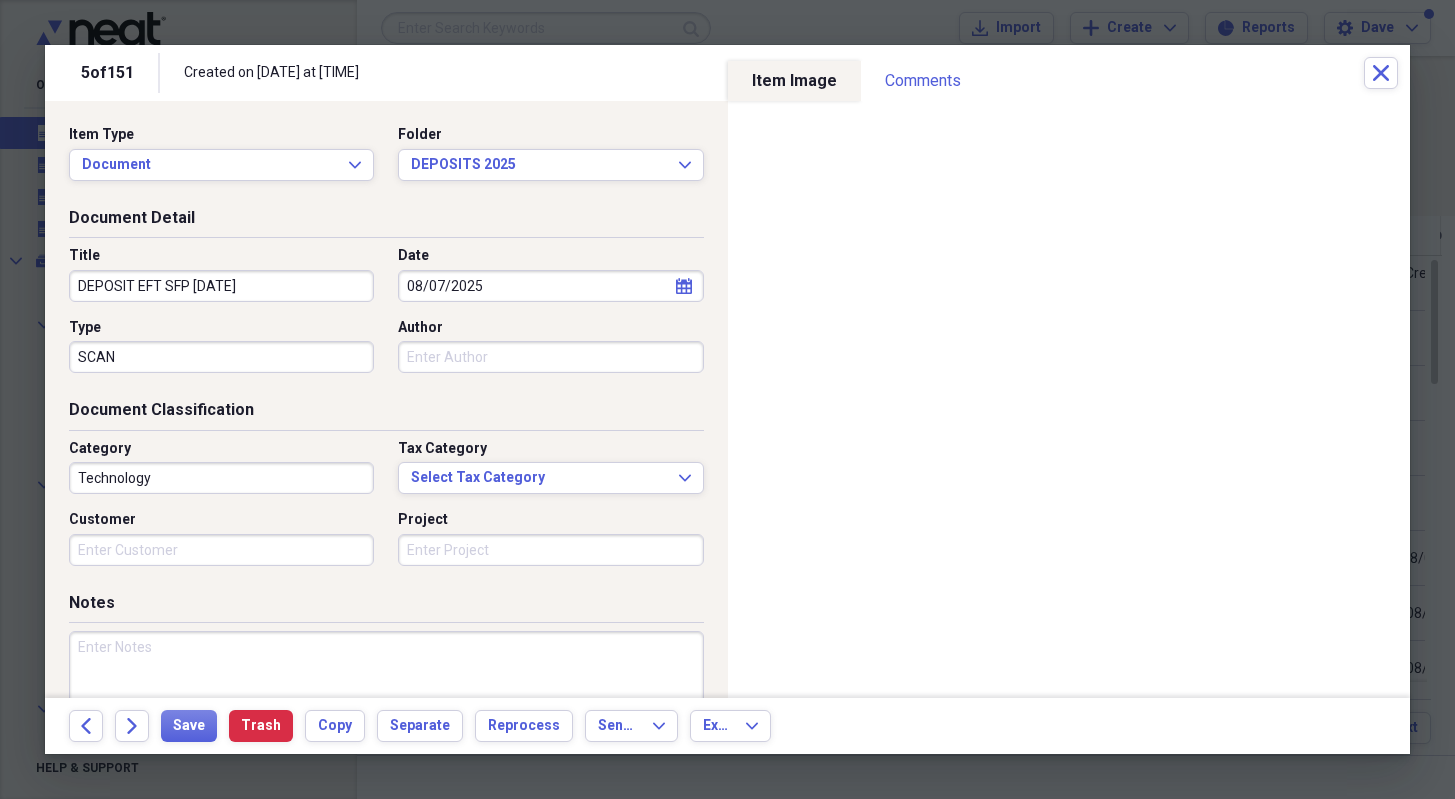 click on "Technology" at bounding box center [221, 478] 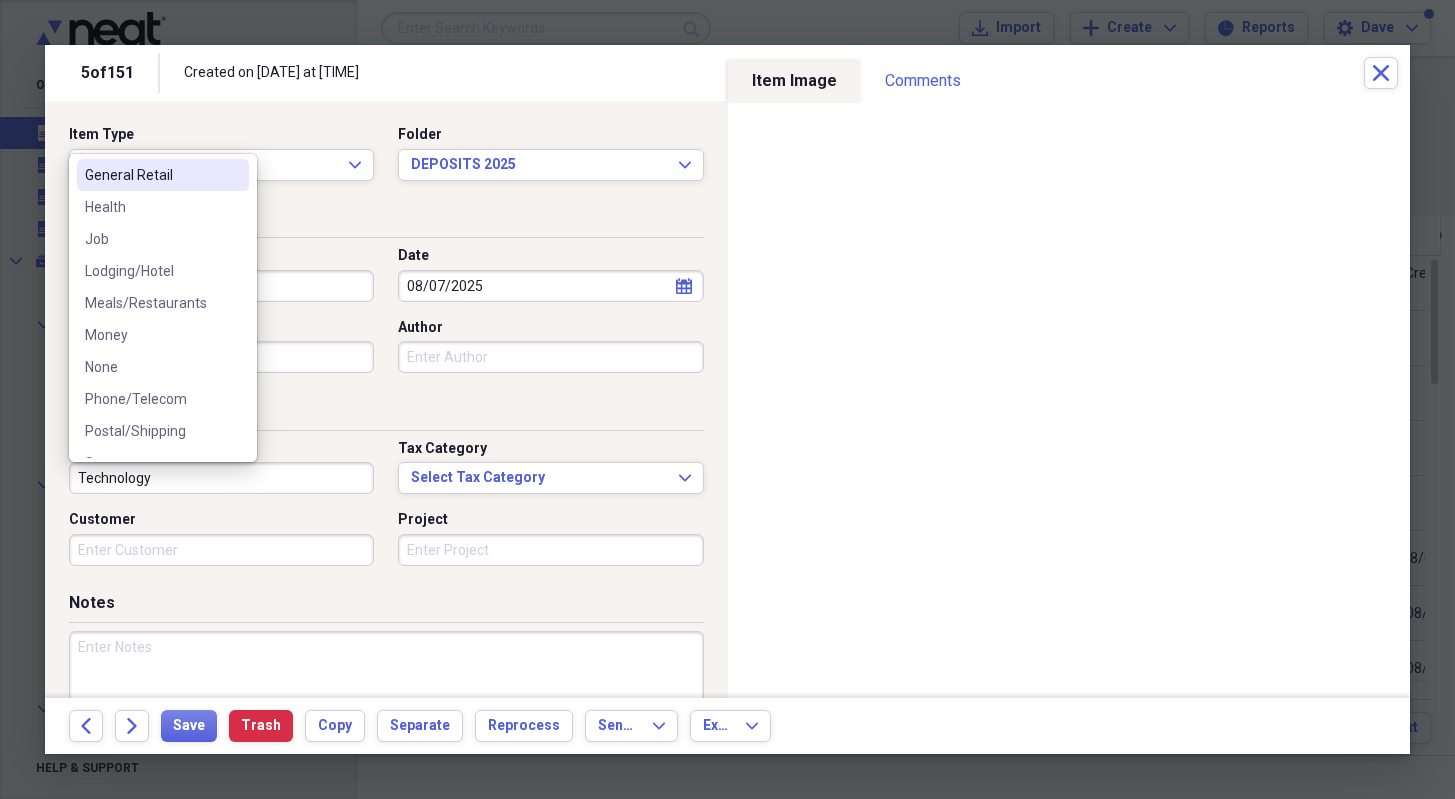 scroll, scrollTop: 300, scrollLeft: 0, axis: vertical 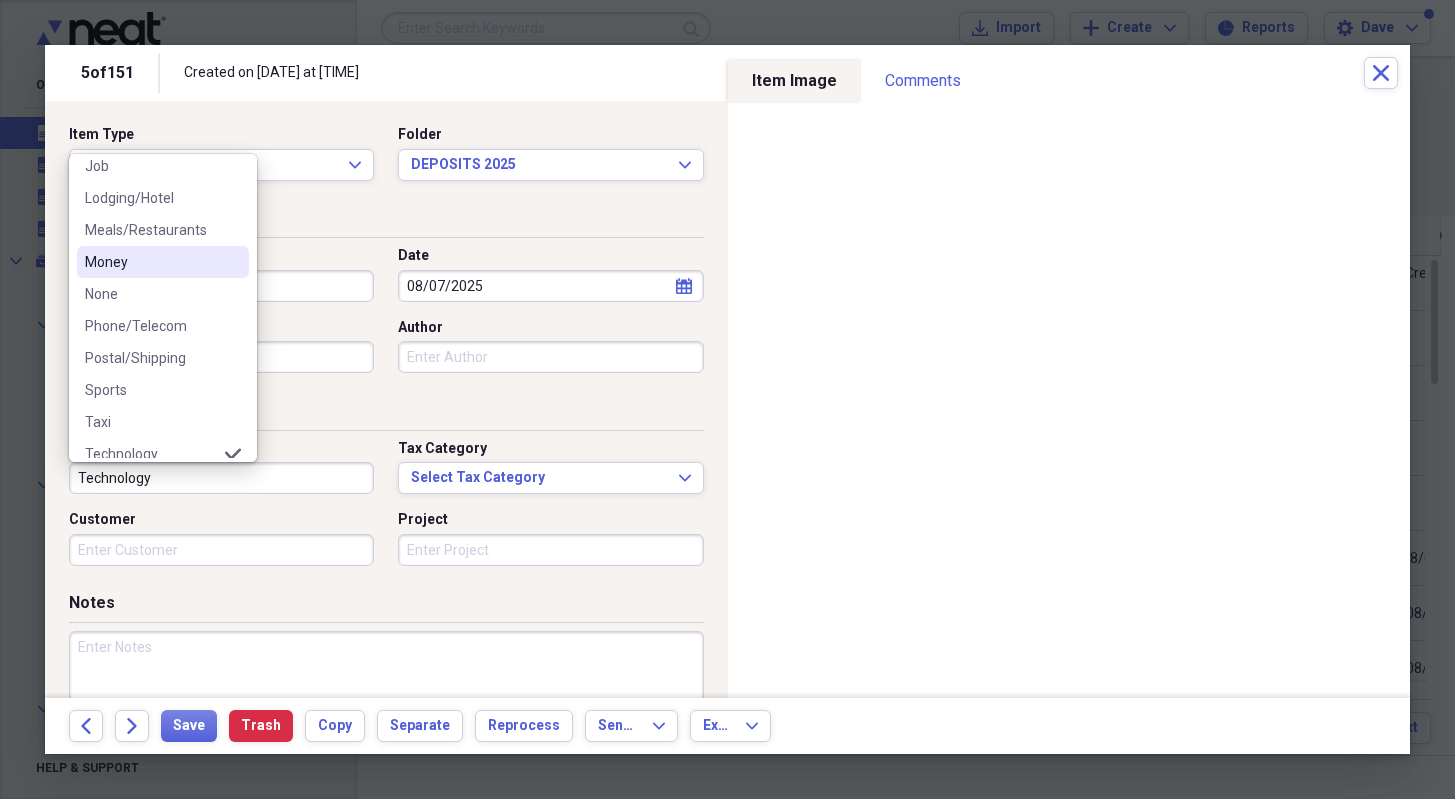 click on "Money" at bounding box center (151, 262) 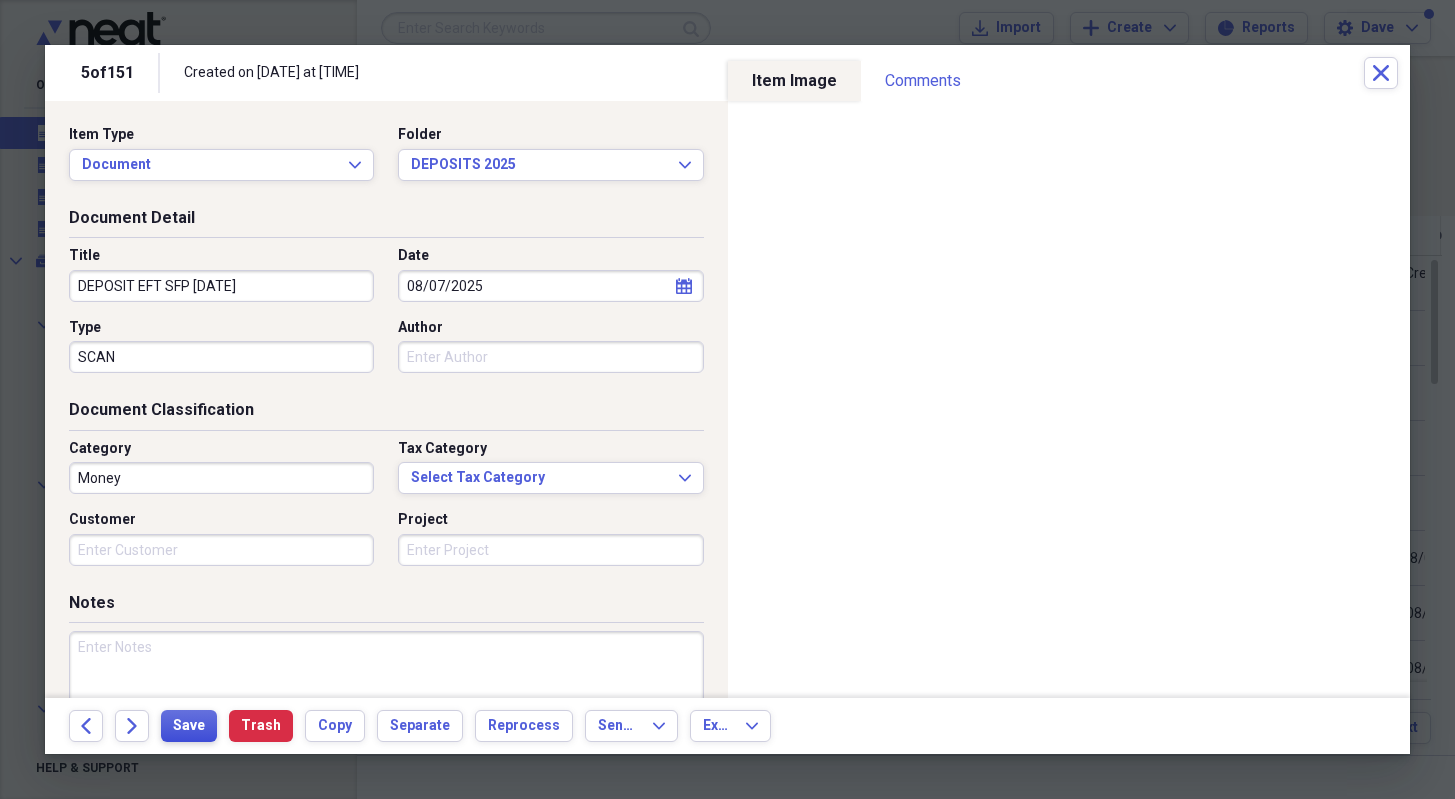 click on "Save" at bounding box center (189, 726) 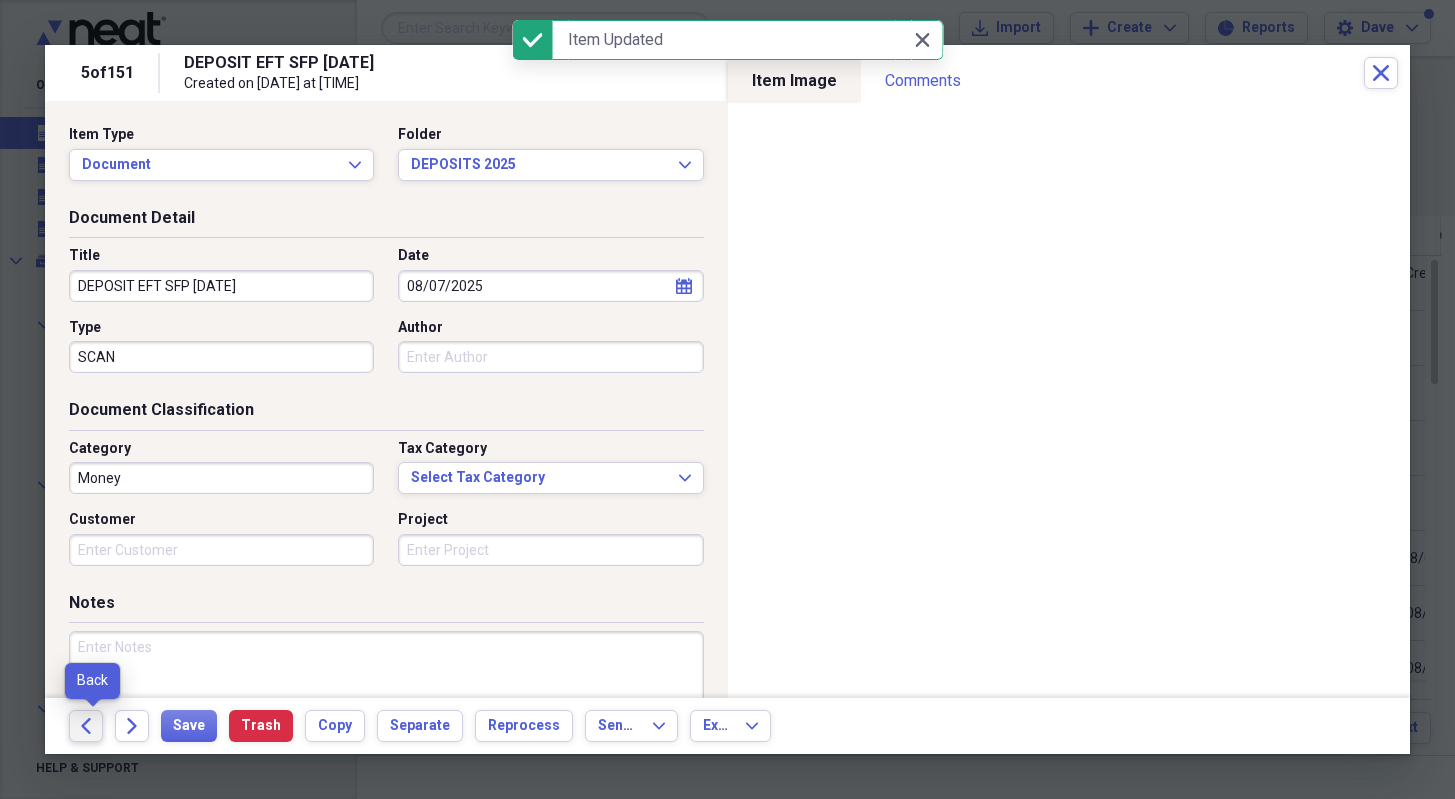 click on "Back" 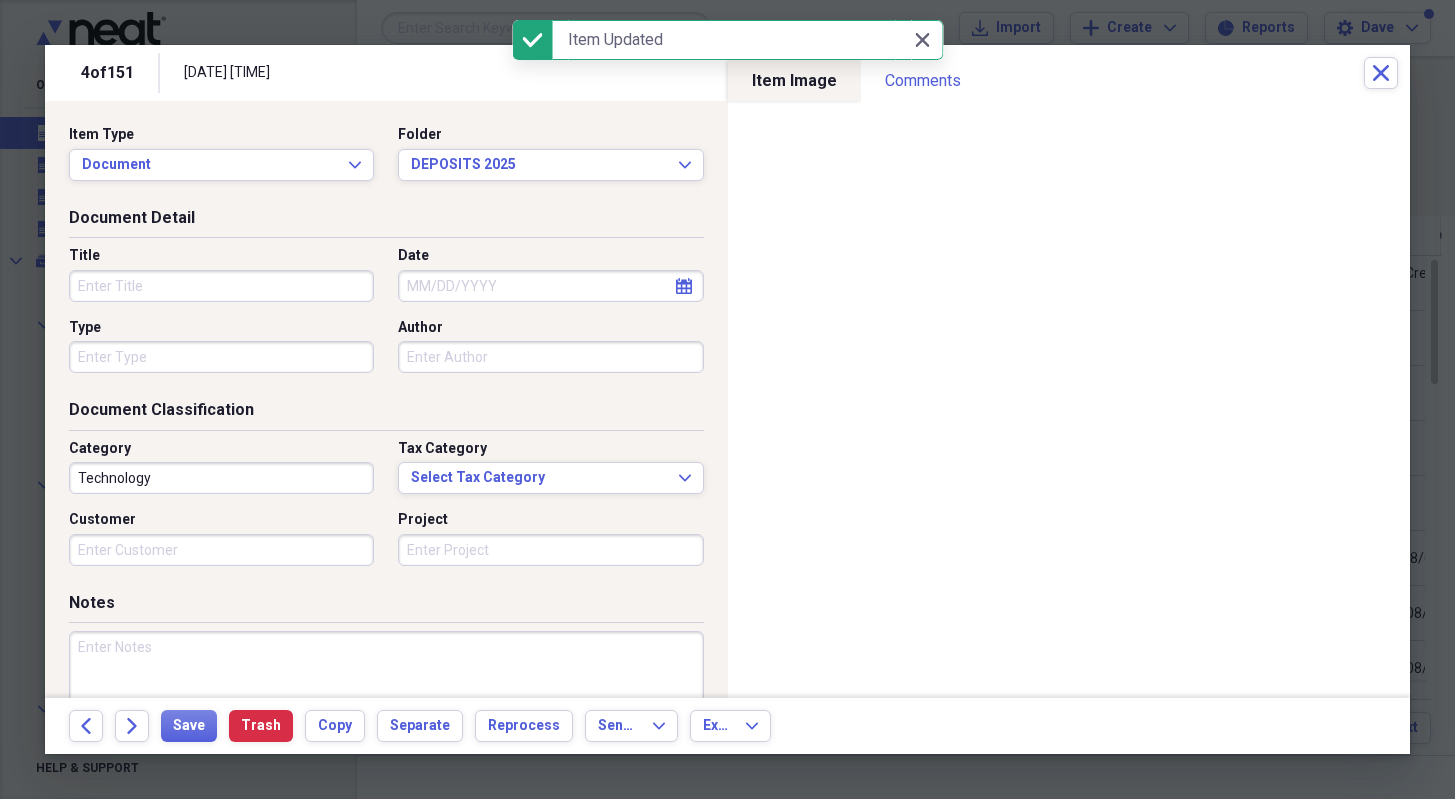 click on "Title" at bounding box center (221, 286) 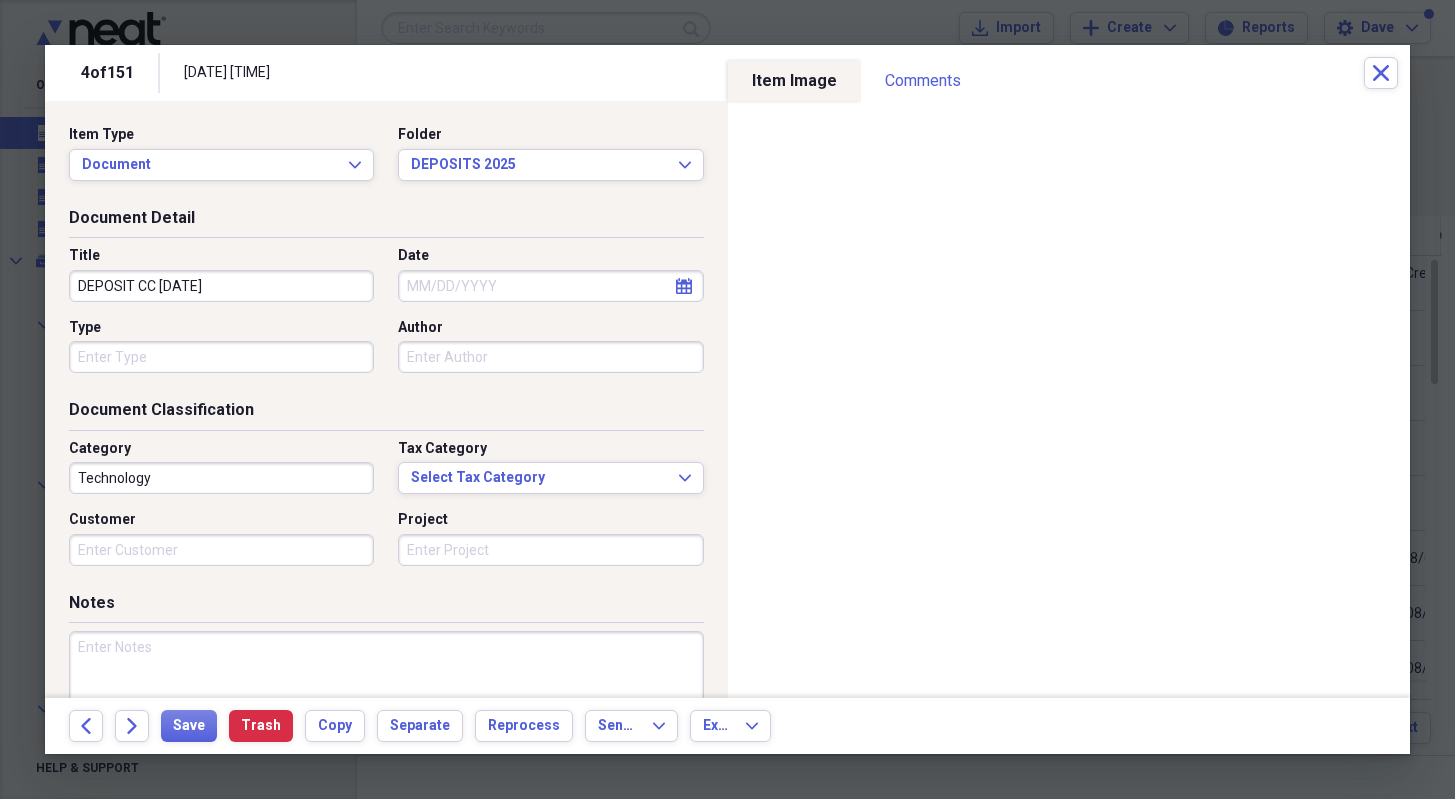 type on "DEPOSIT CC [DATE]" 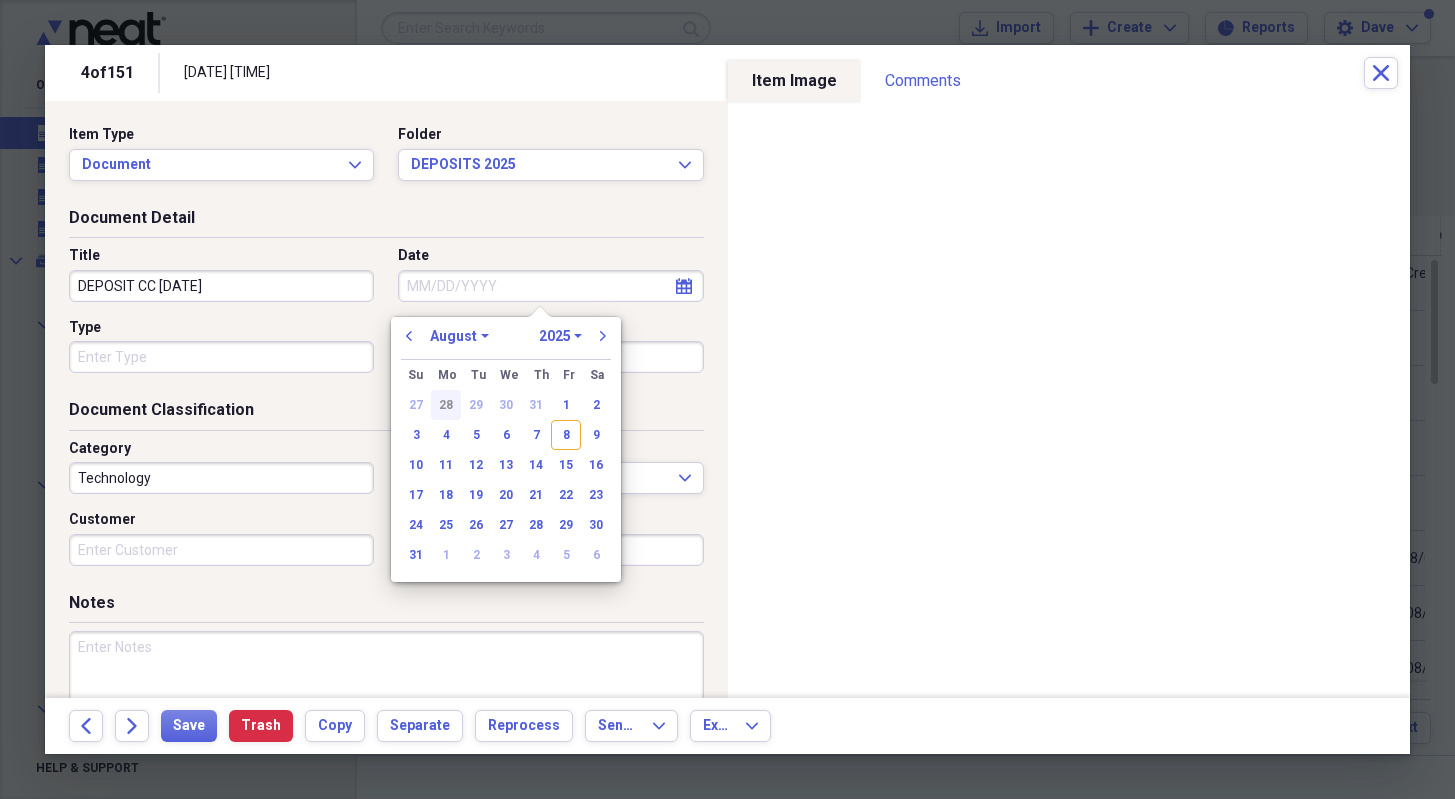 click on "7" at bounding box center [536, 435] 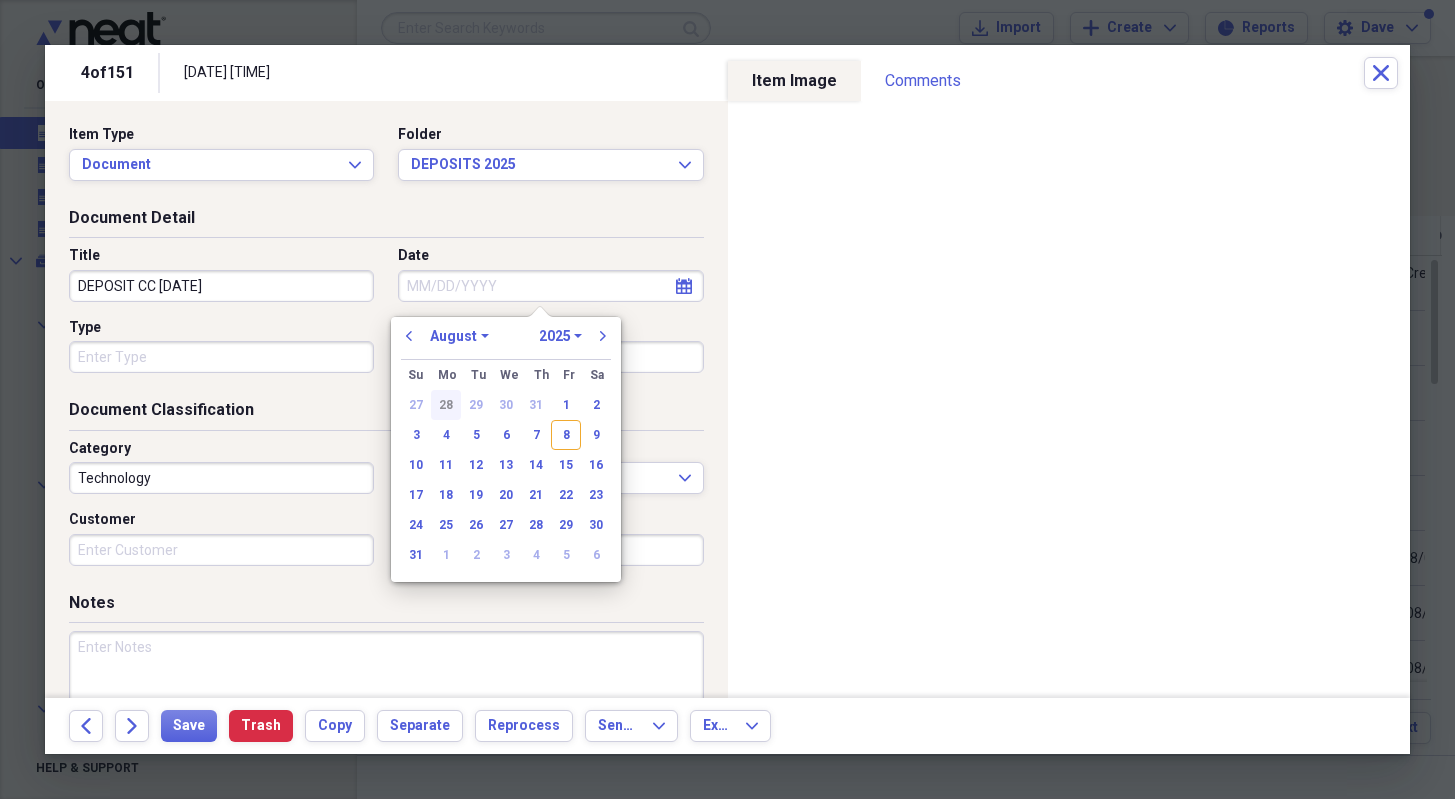 type on "08/07/2025" 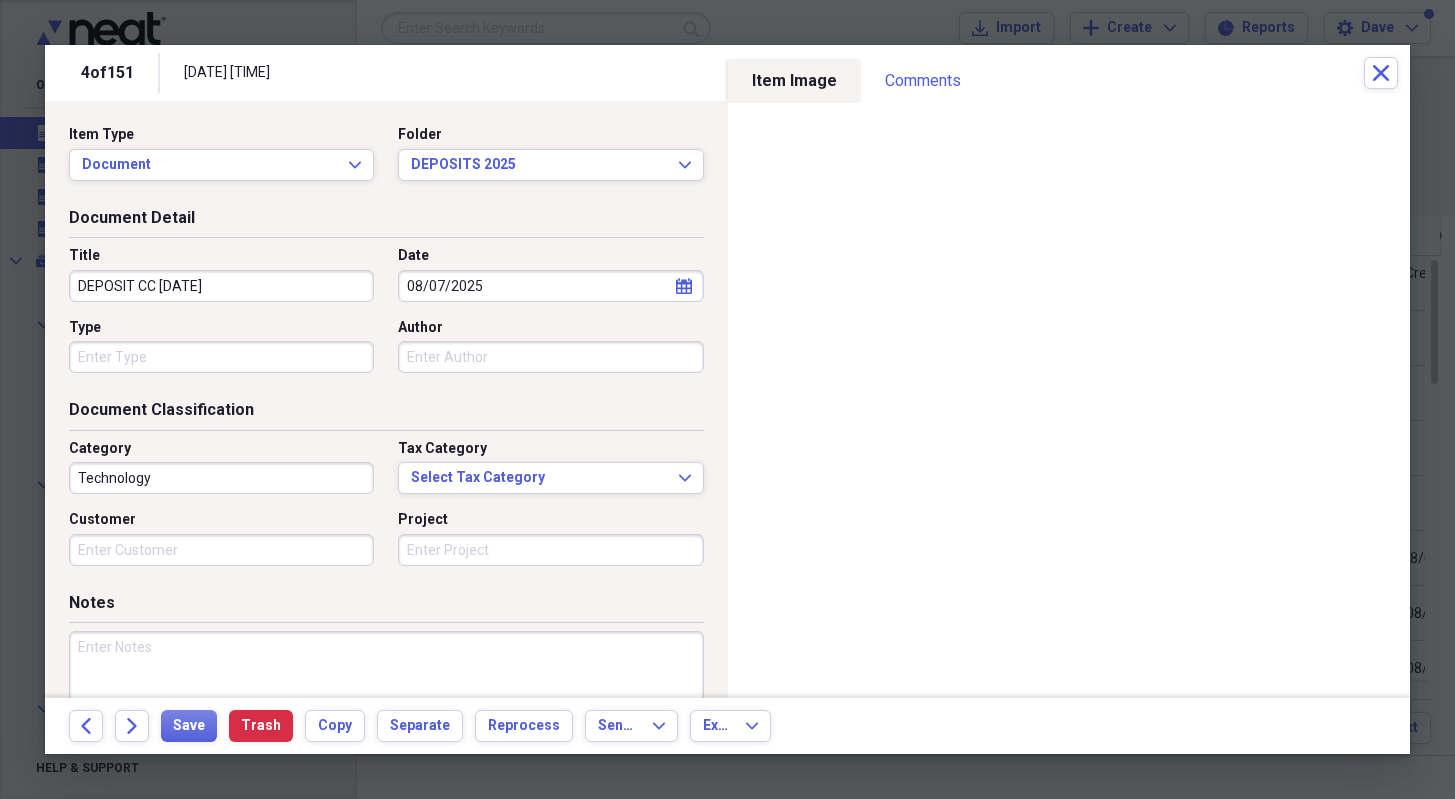 click on "Type" at bounding box center [221, 357] 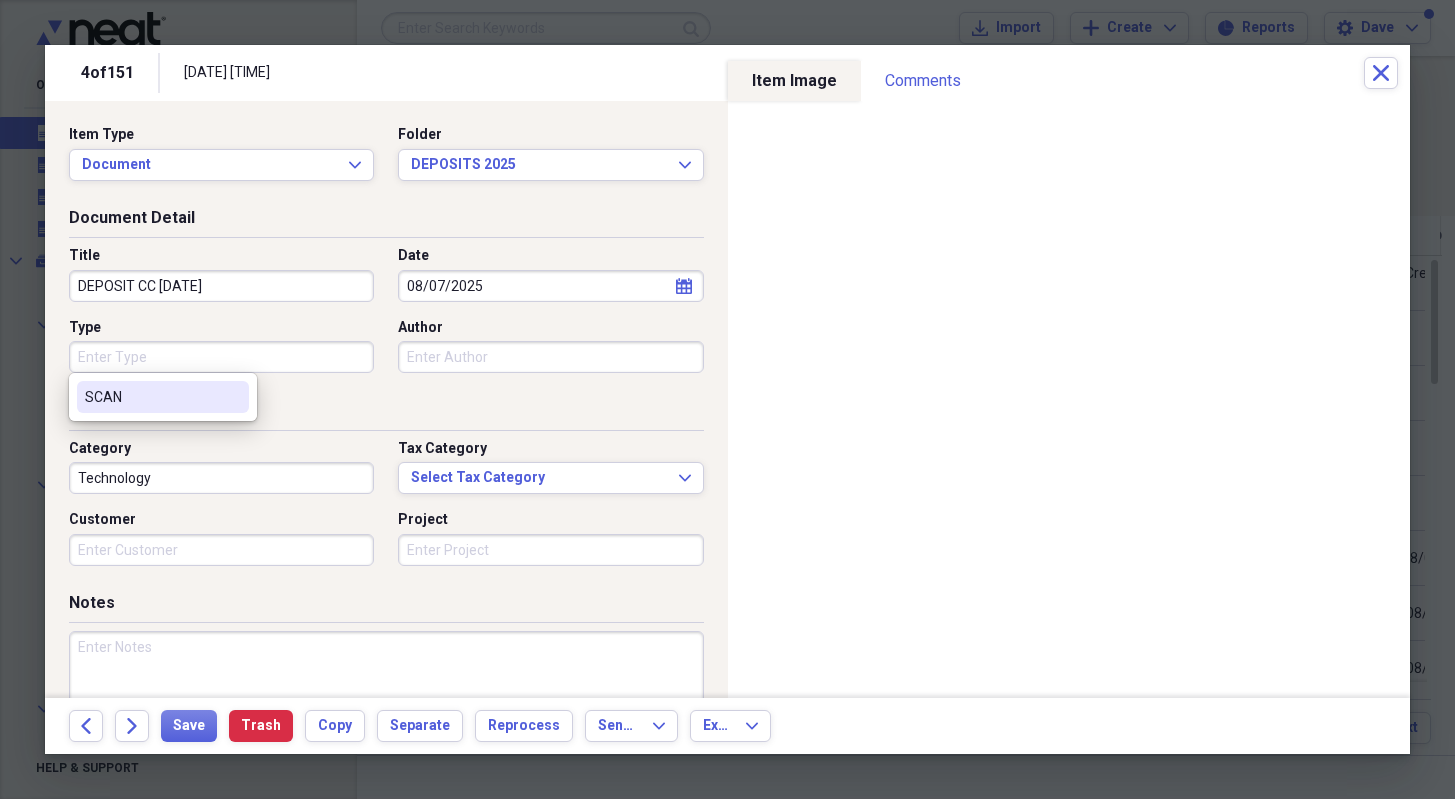 click on "SCAN" at bounding box center [151, 397] 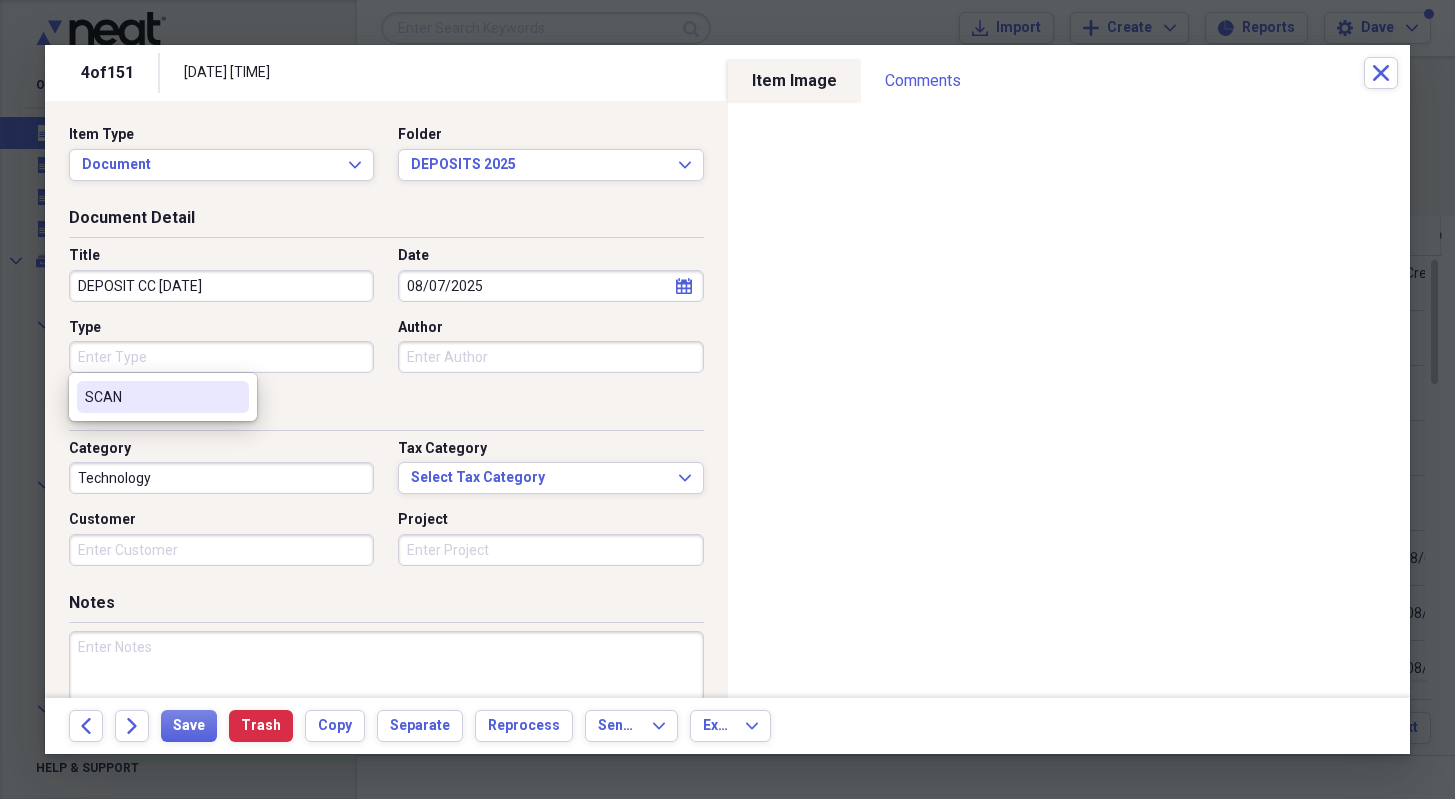 type on "SCAN" 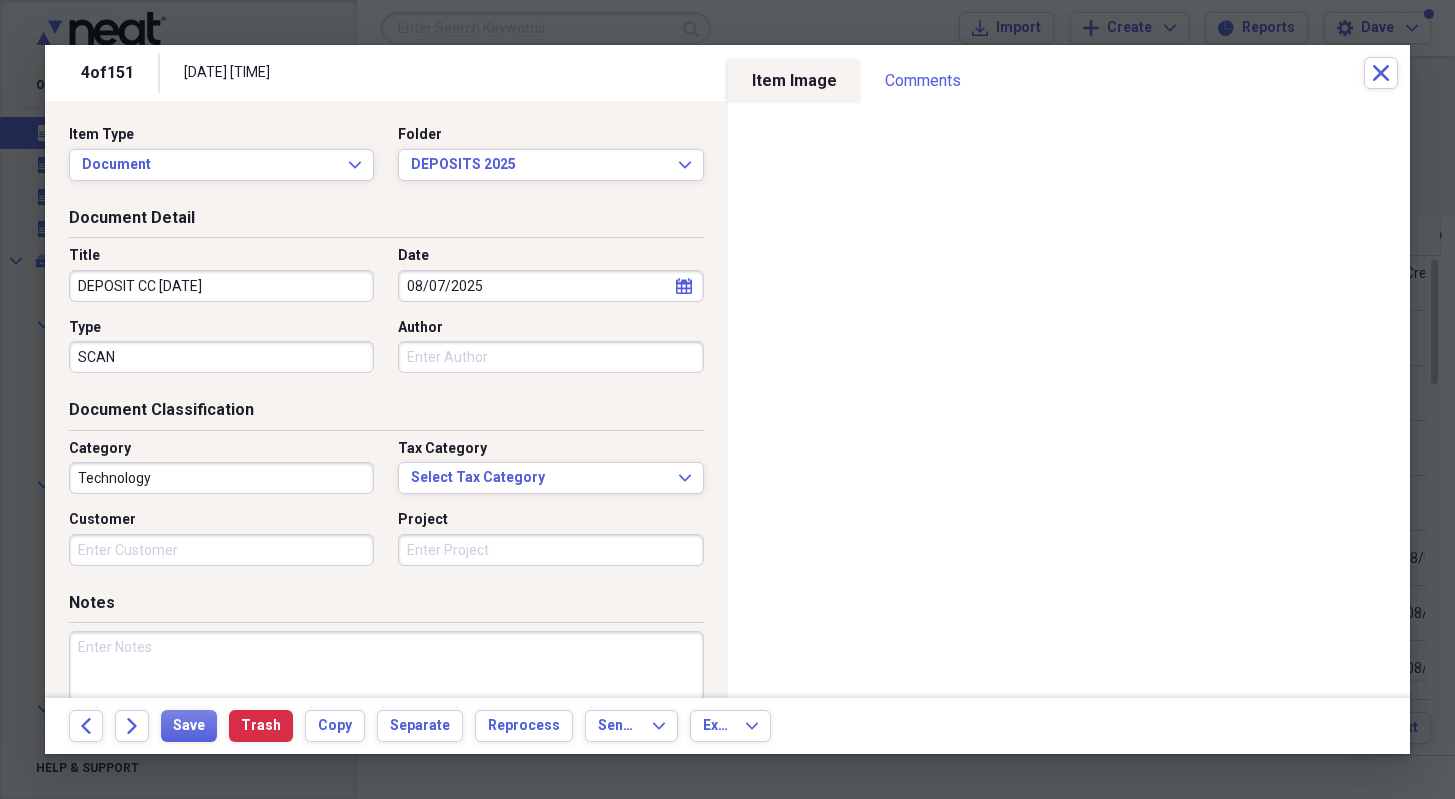 click on "Technology" at bounding box center (221, 478) 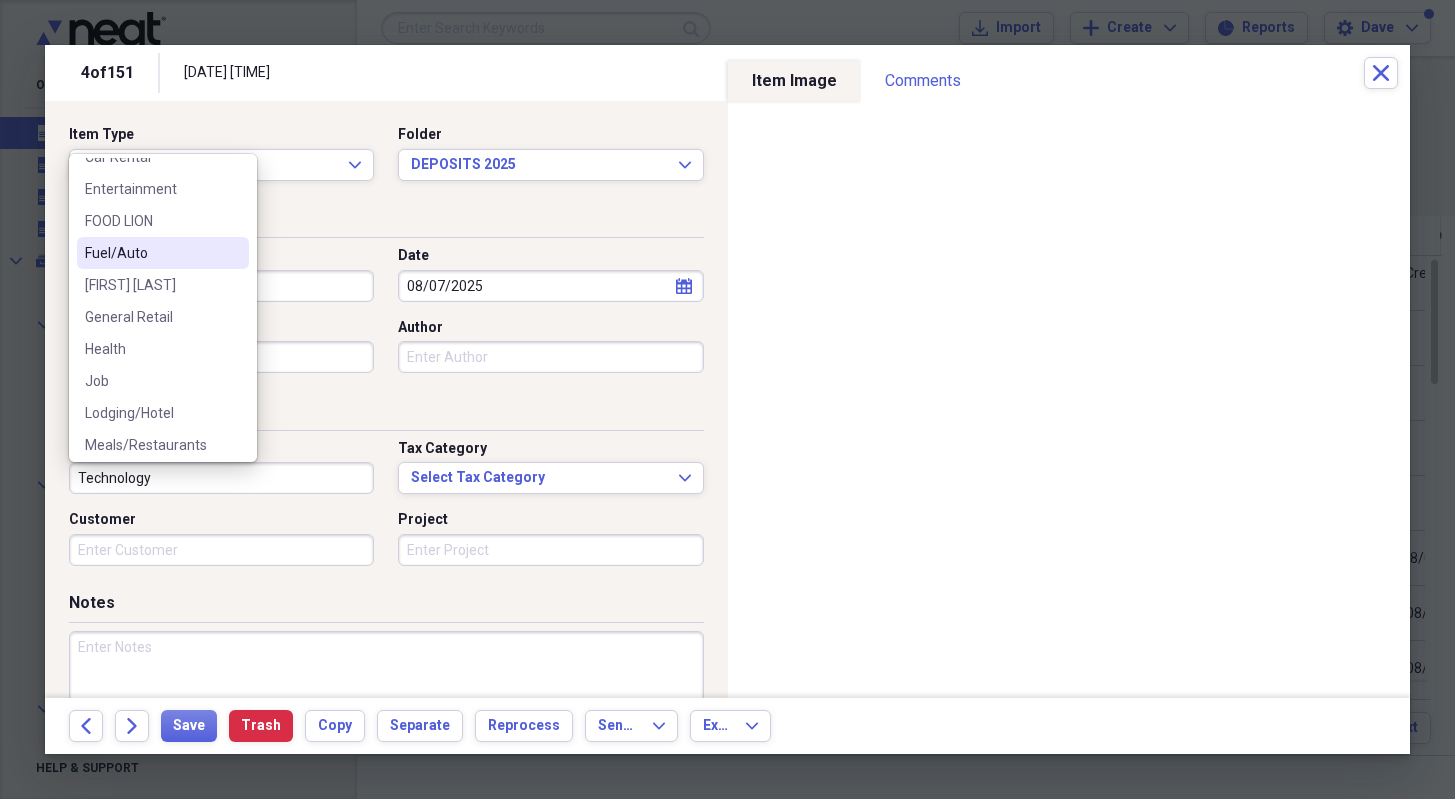 scroll, scrollTop: 200, scrollLeft: 0, axis: vertical 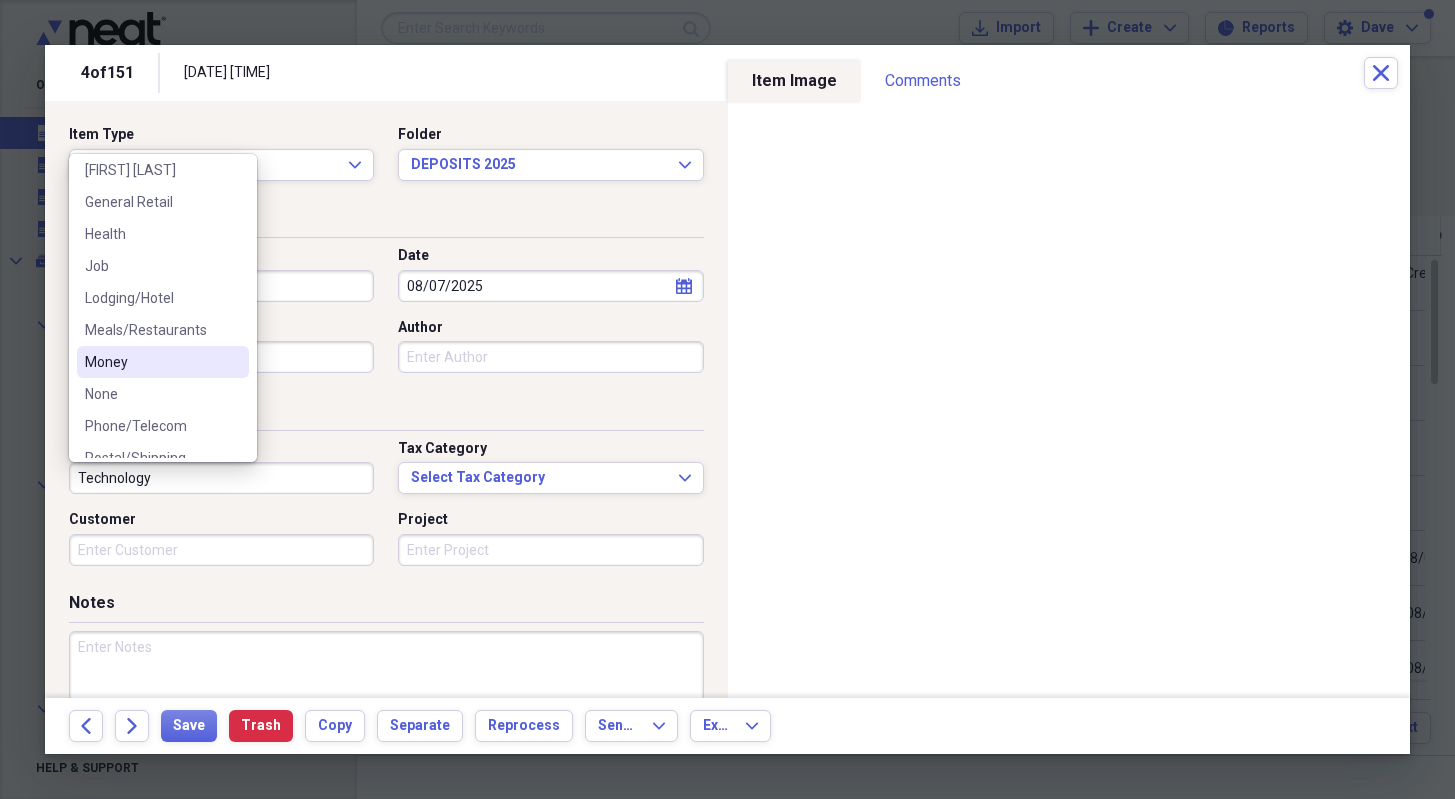 click on "Money" at bounding box center (151, 362) 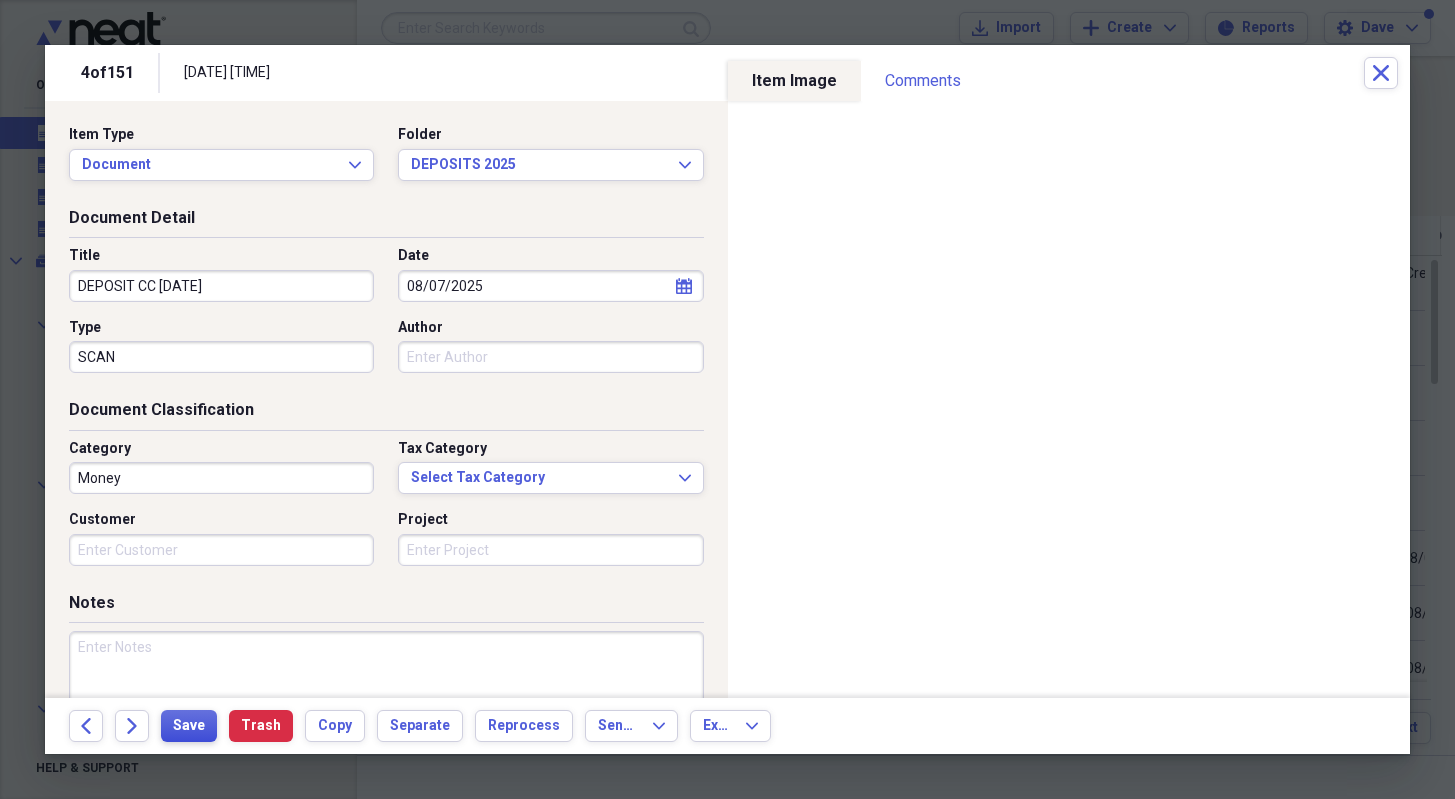 click on "Save" at bounding box center (189, 726) 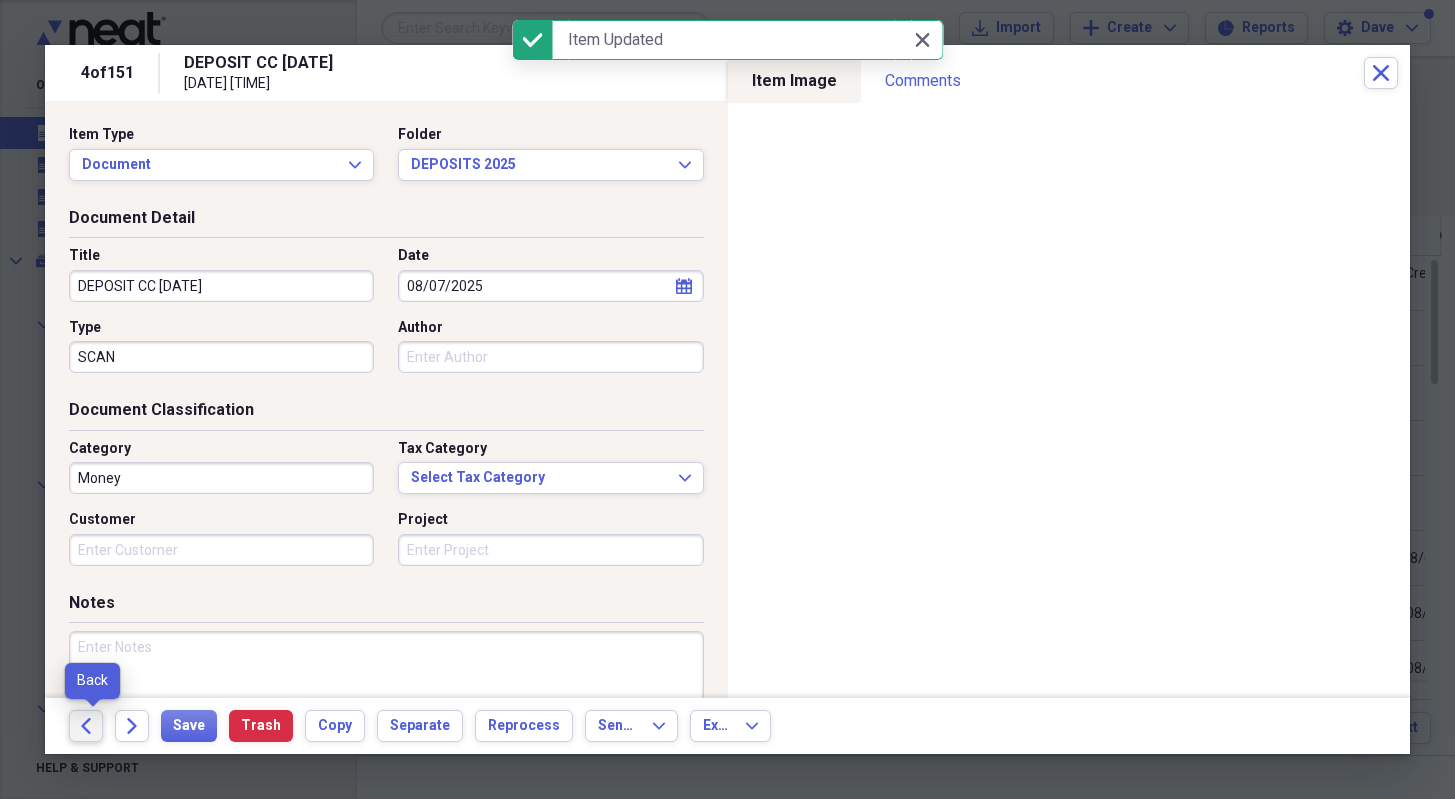 click on "Back" at bounding box center (86, 726) 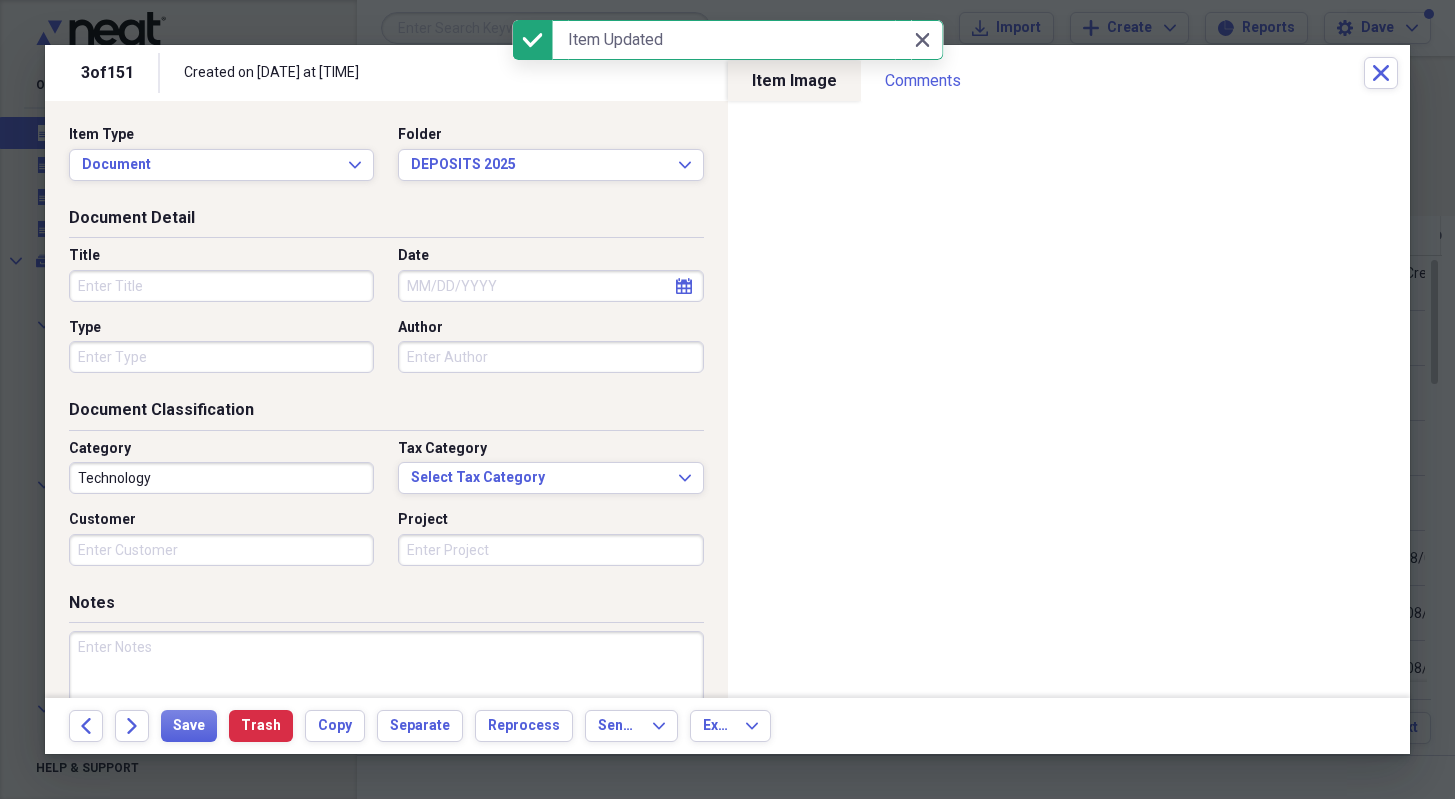 click on "Title" at bounding box center (221, 286) 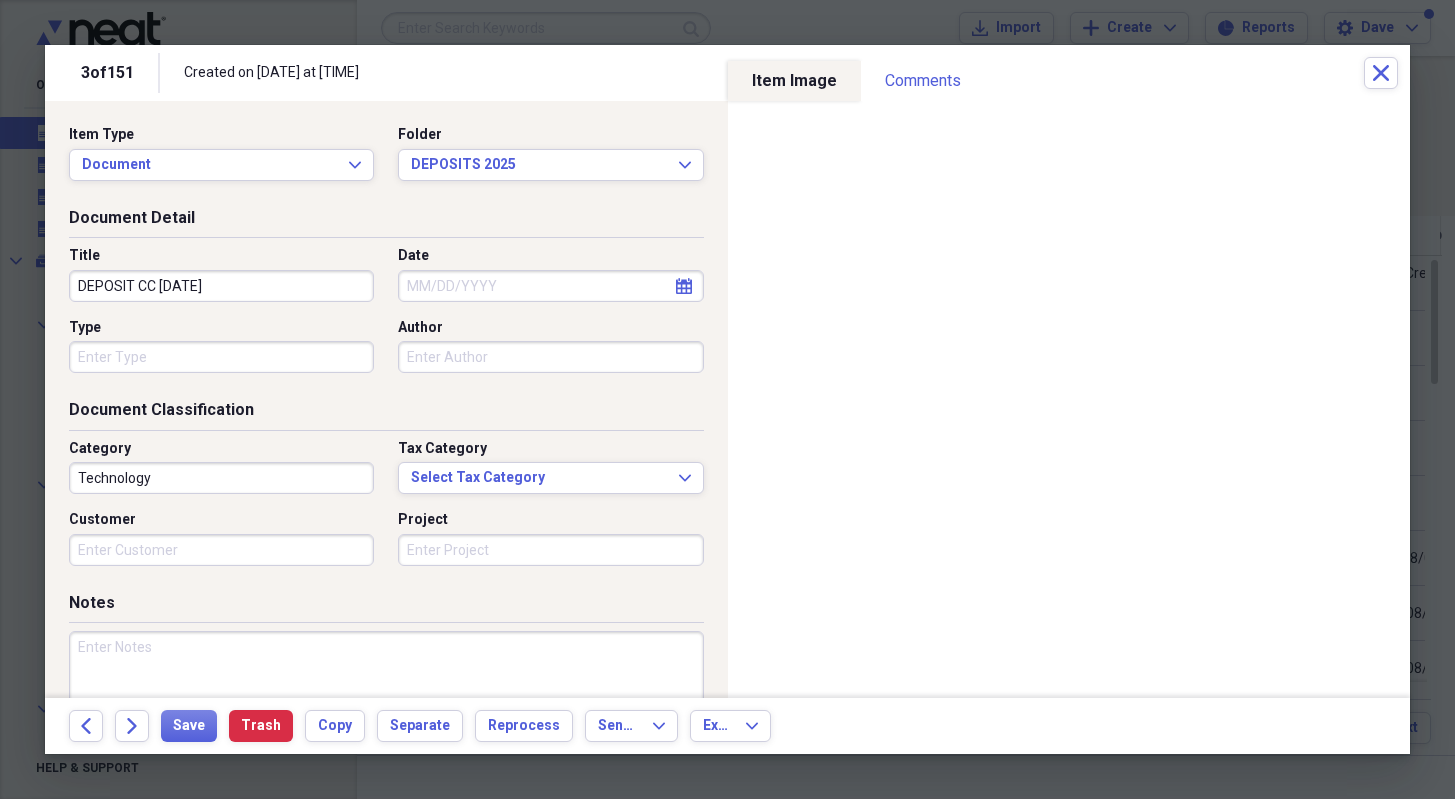 type on "DEPOSIT CC [DATE]" 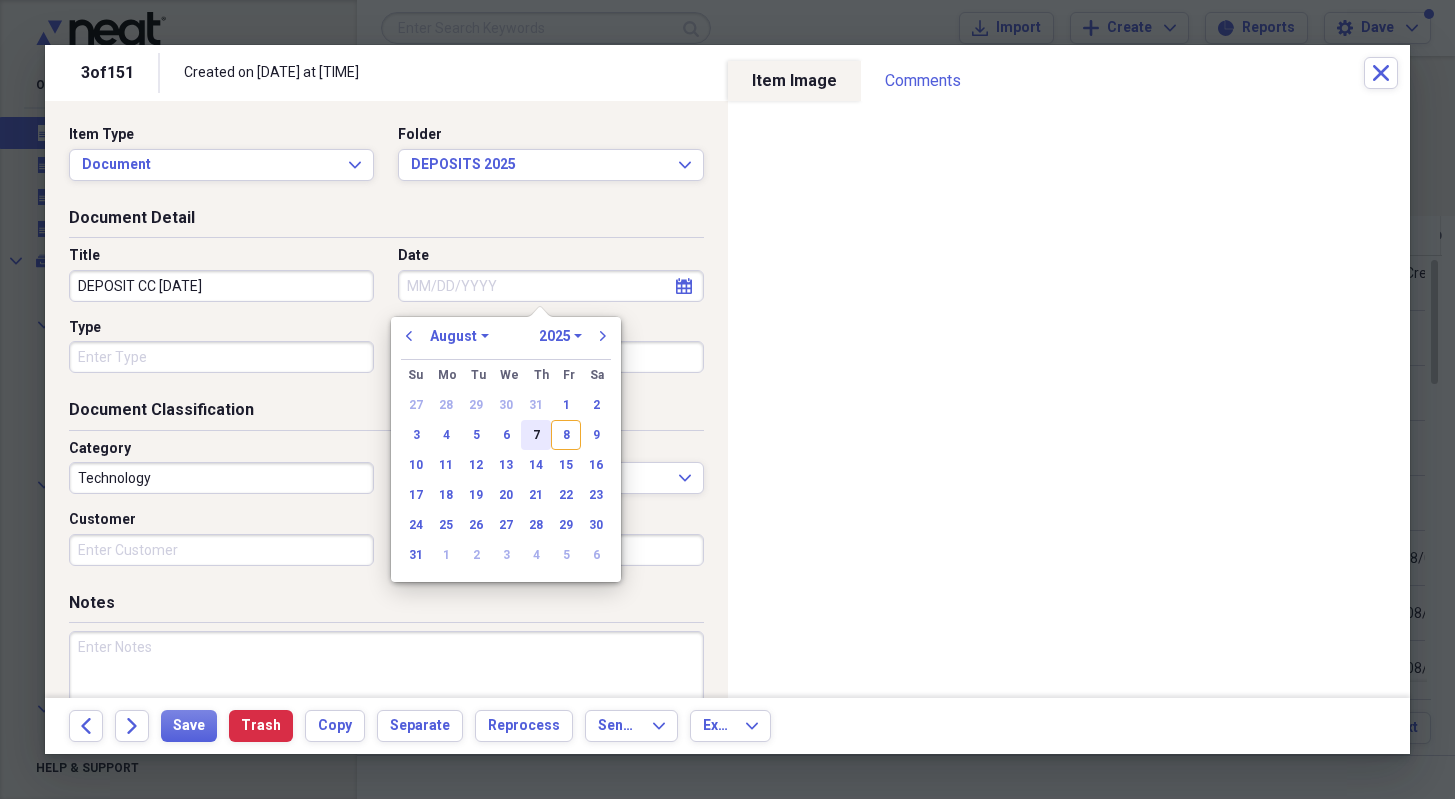 click on "7" at bounding box center (536, 435) 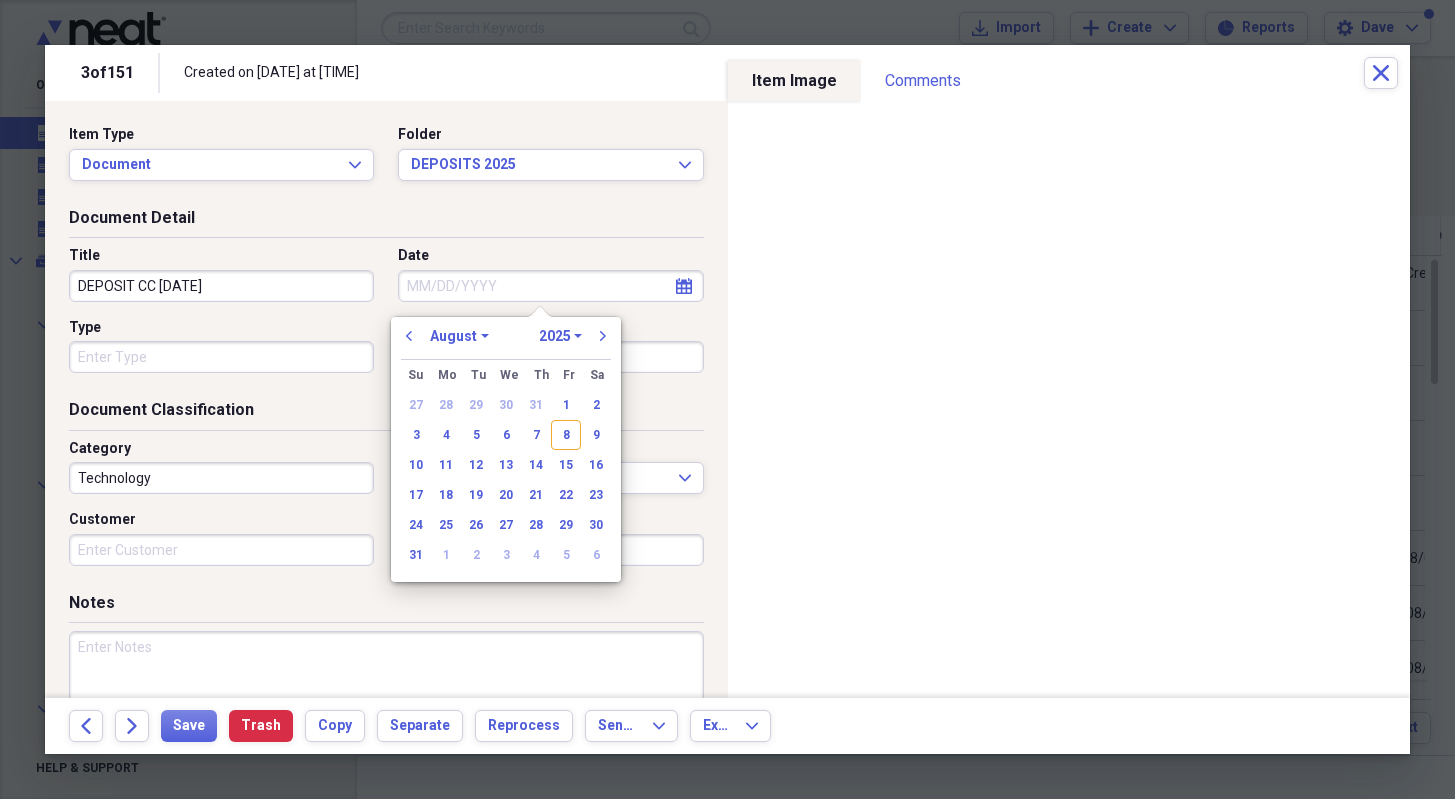 type on "08/07/2025" 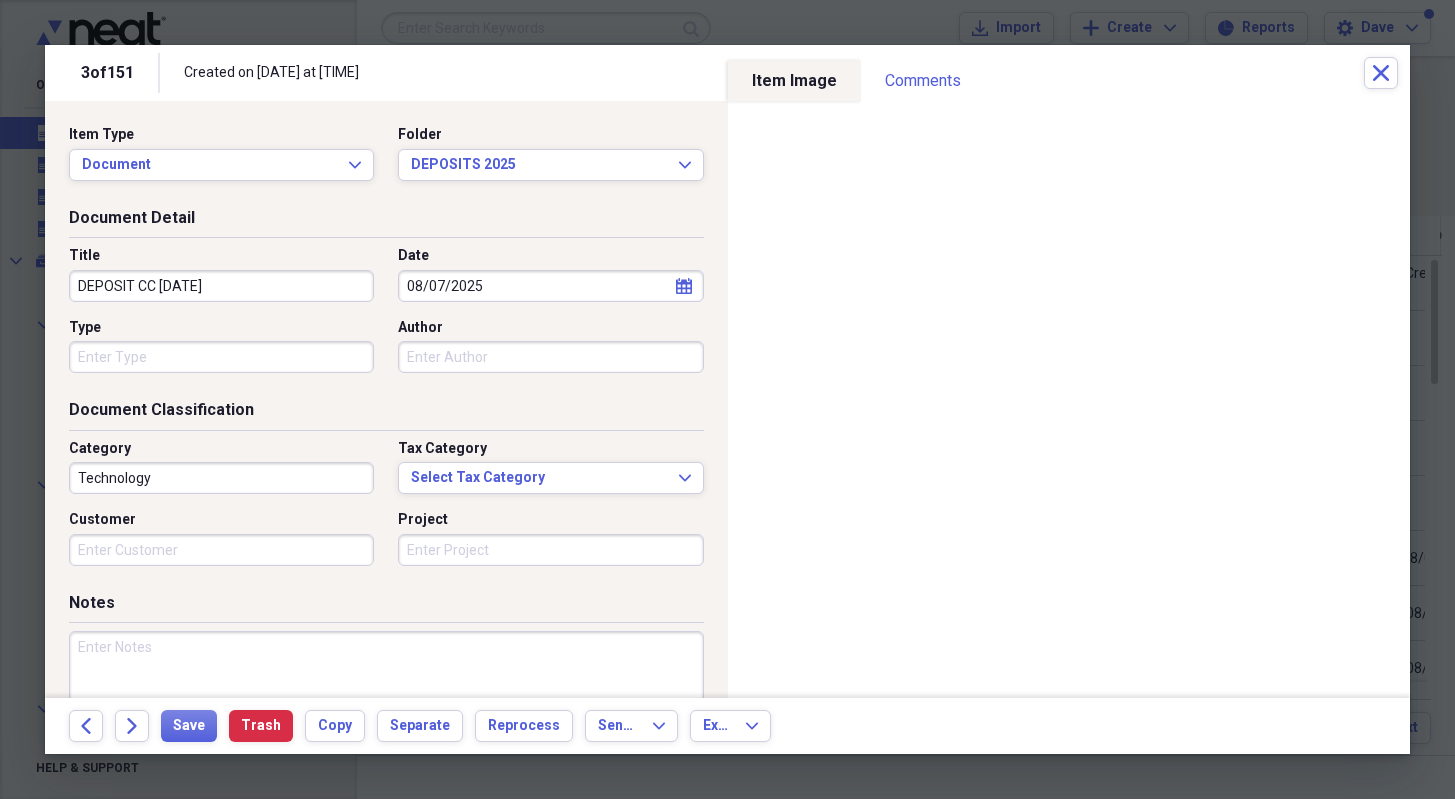 drag, startPoint x: 265, startPoint y: 360, endPoint x: 228, endPoint y: 362, distance: 37.054016 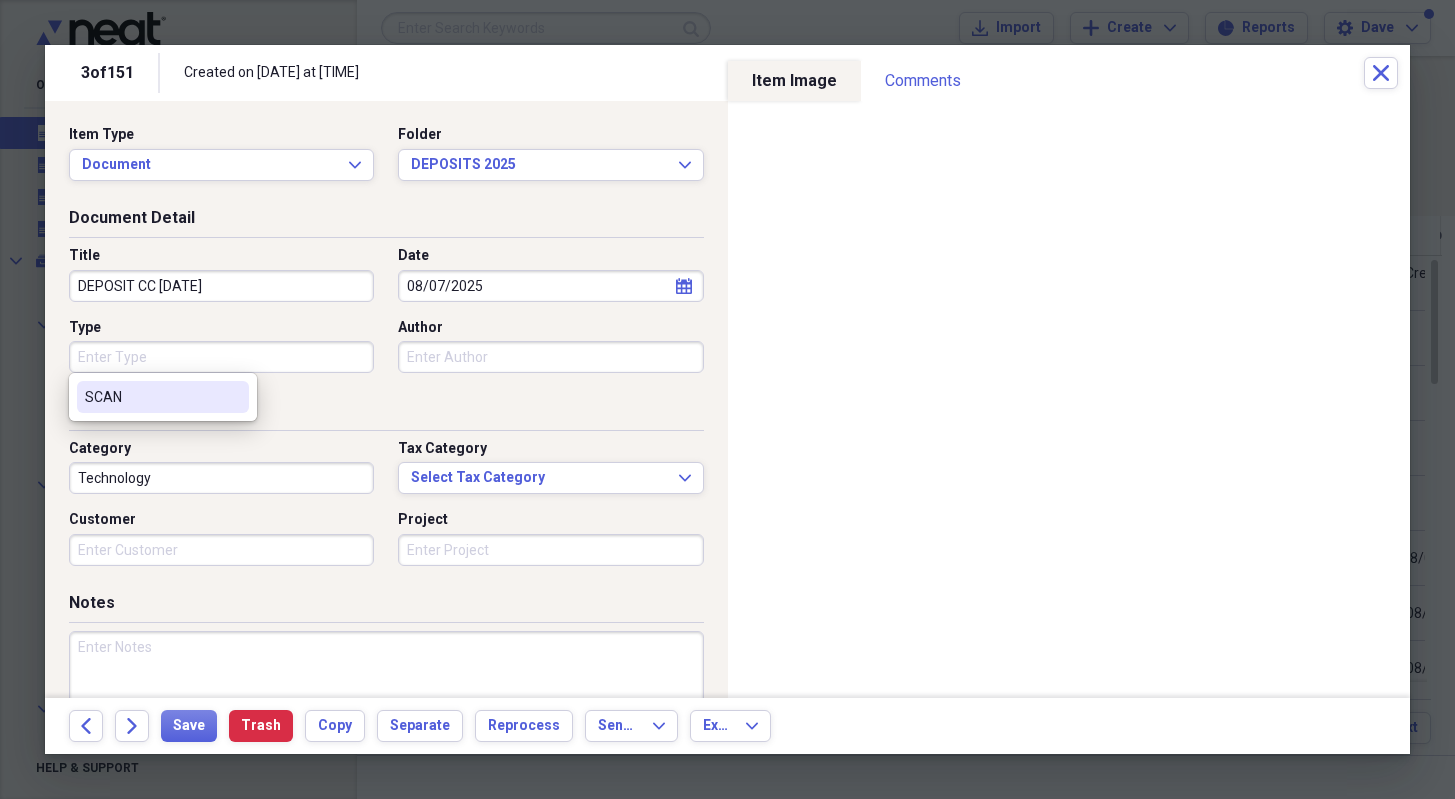 click on "SCAN" at bounding box center (163, 397) 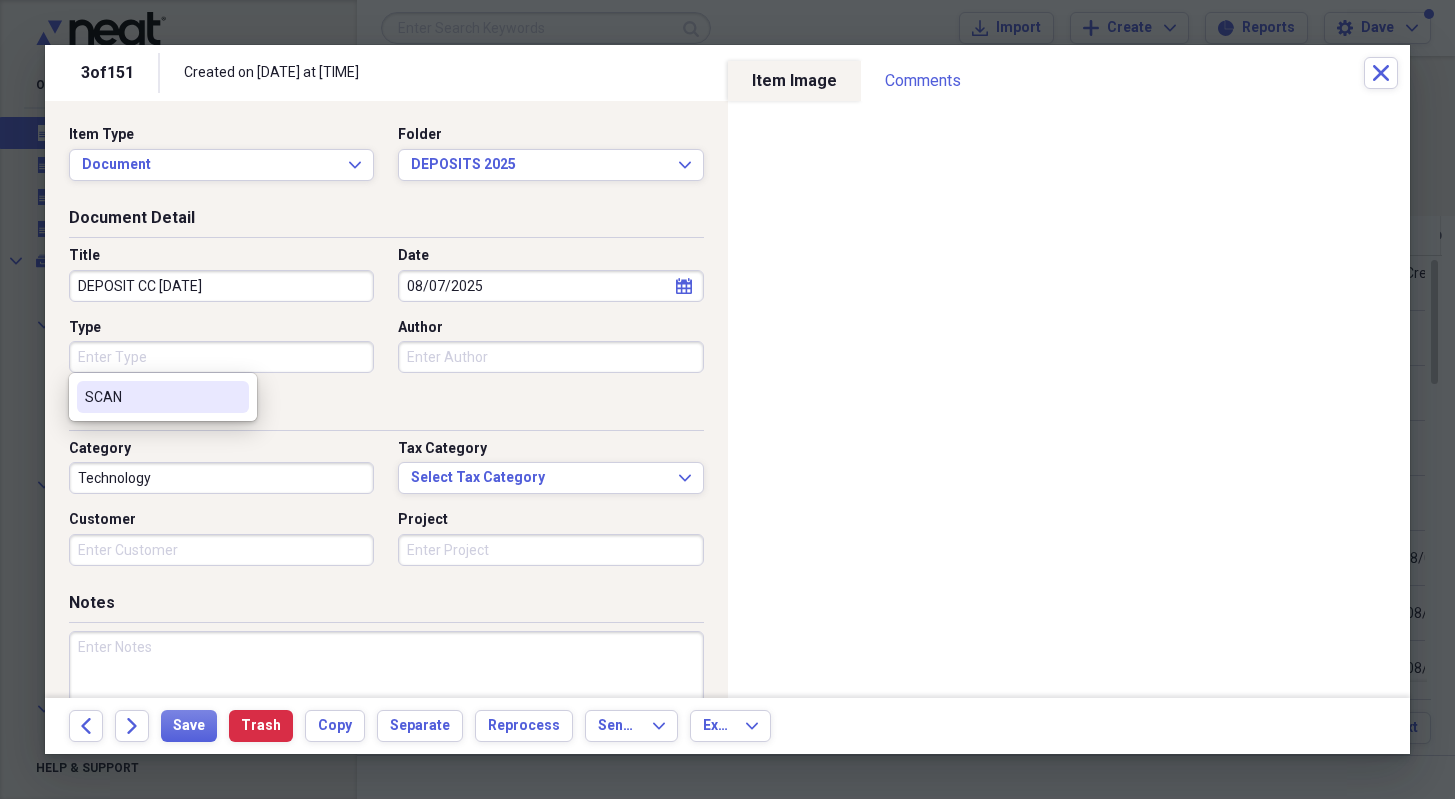 type on "SCAN" 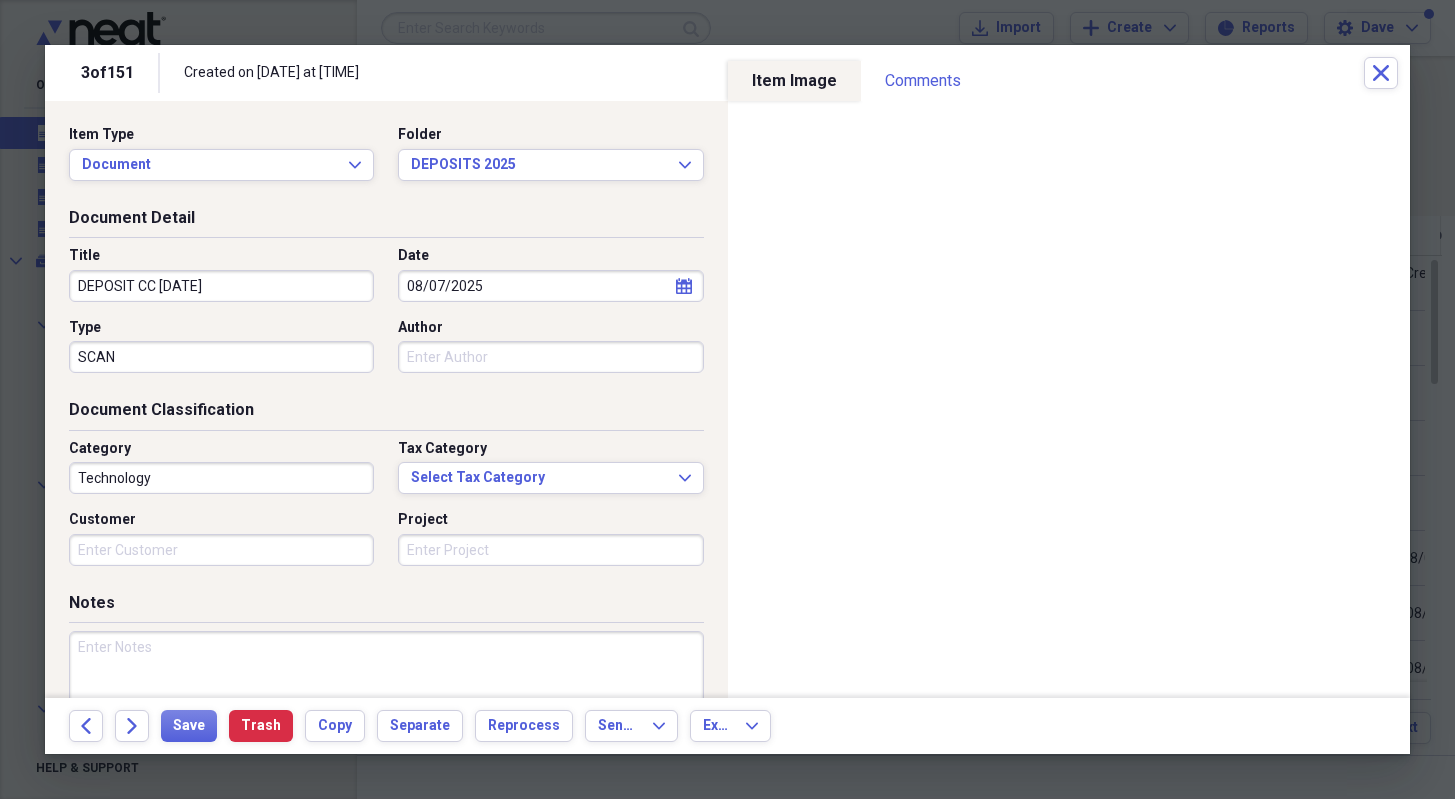click on "Technology" at bounding box center [221, 478] 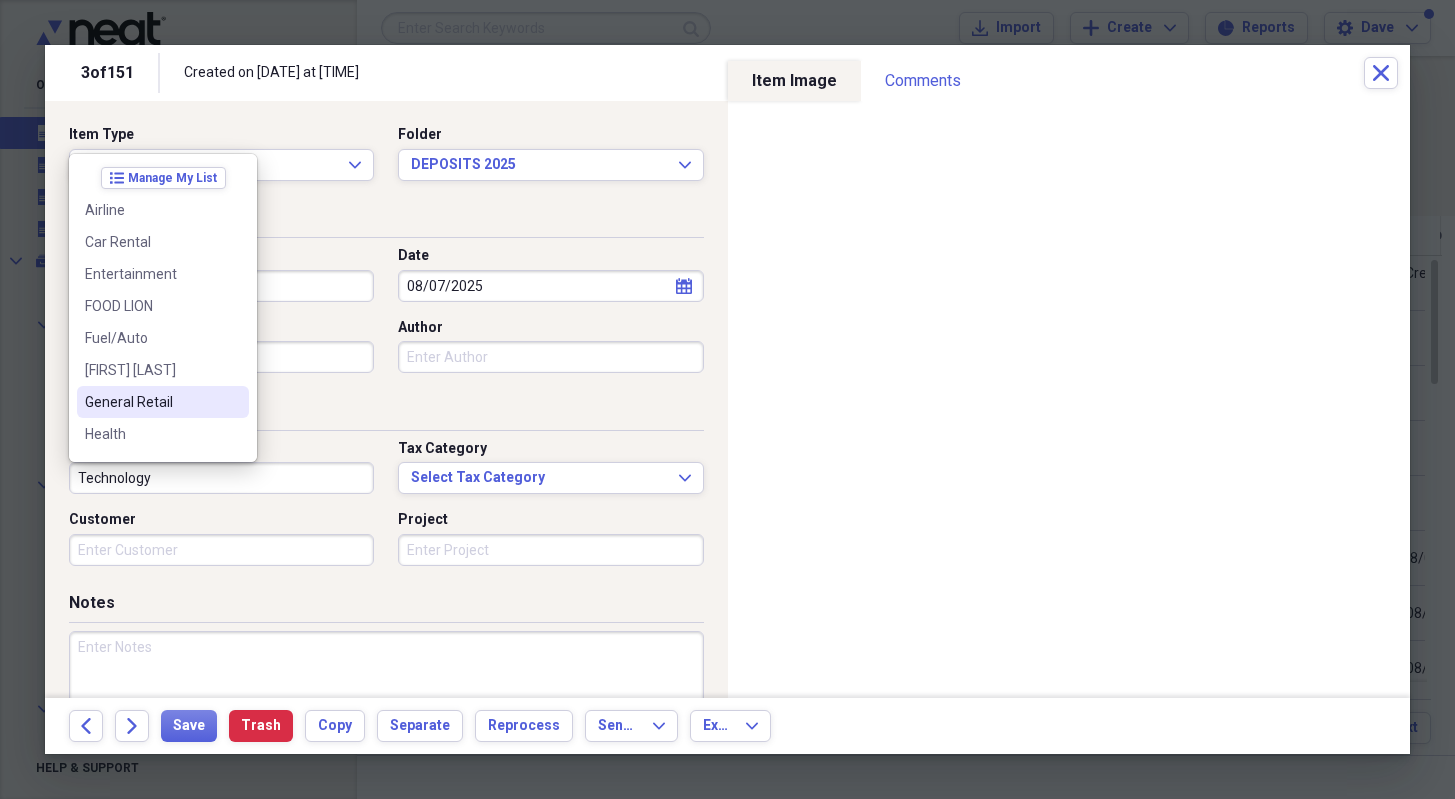 click on "General Retail" at bounding box center (163, 402) 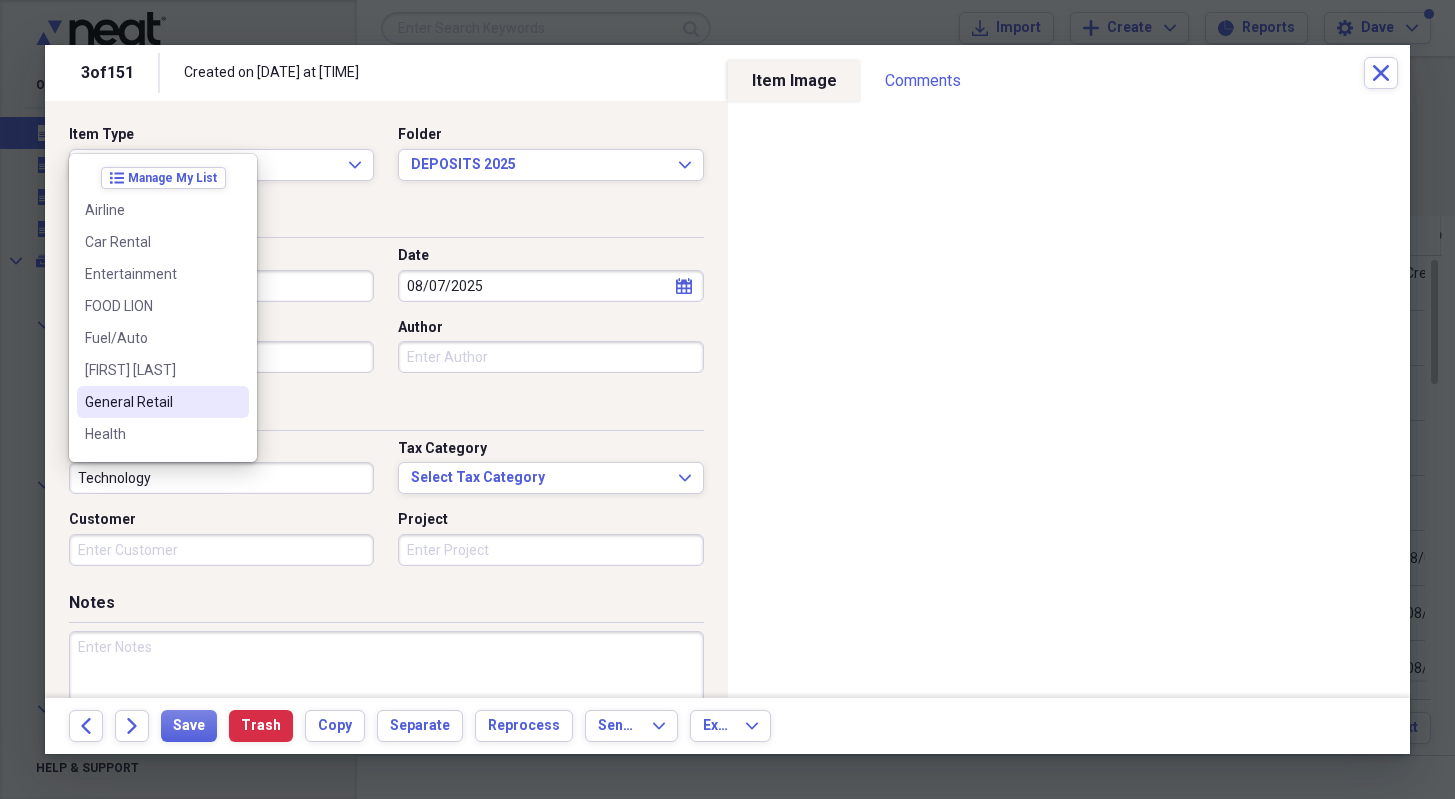 type on "General Retail" 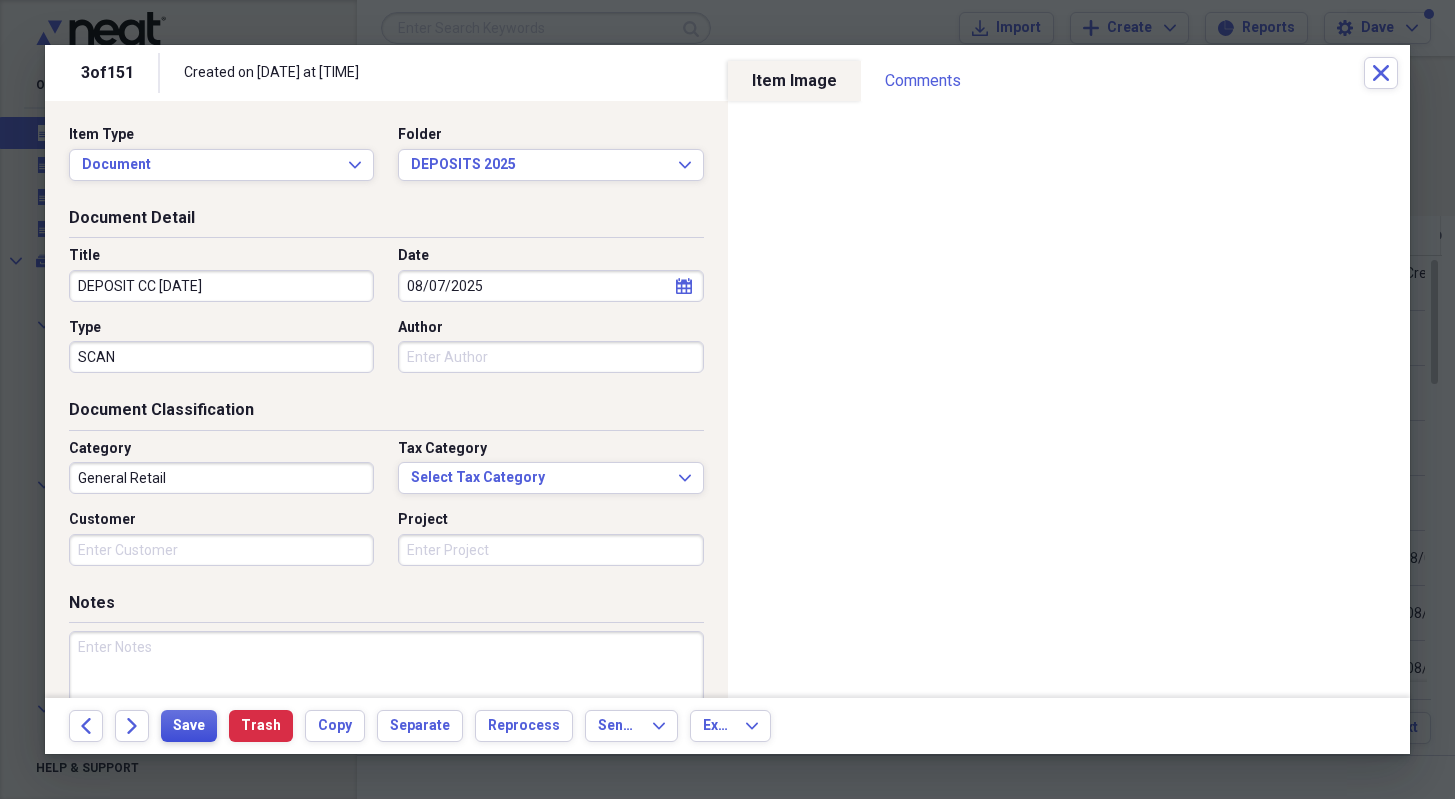 click on "Save" at bounding box center [189, 726] 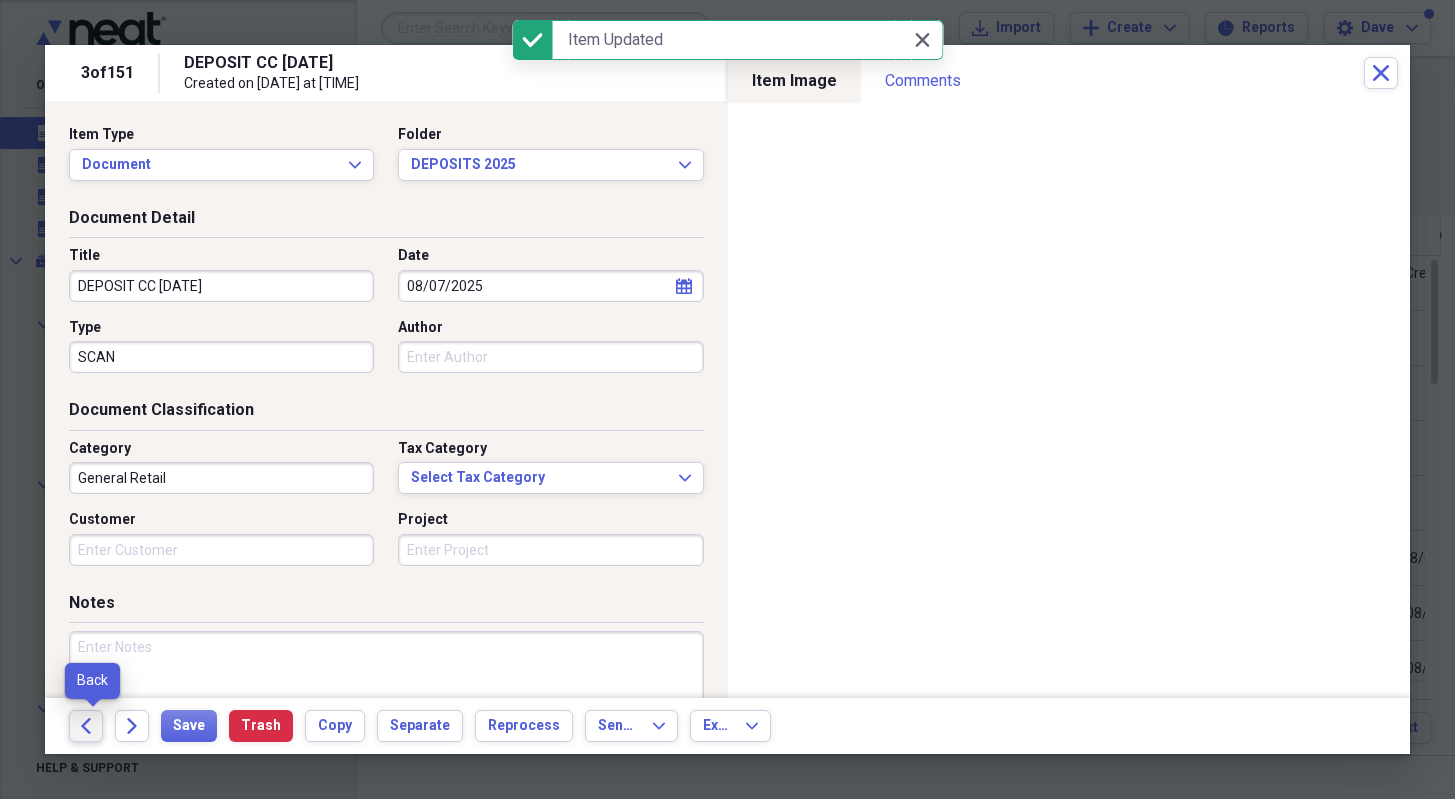 click on "Back" at bounding box center [86, 726] 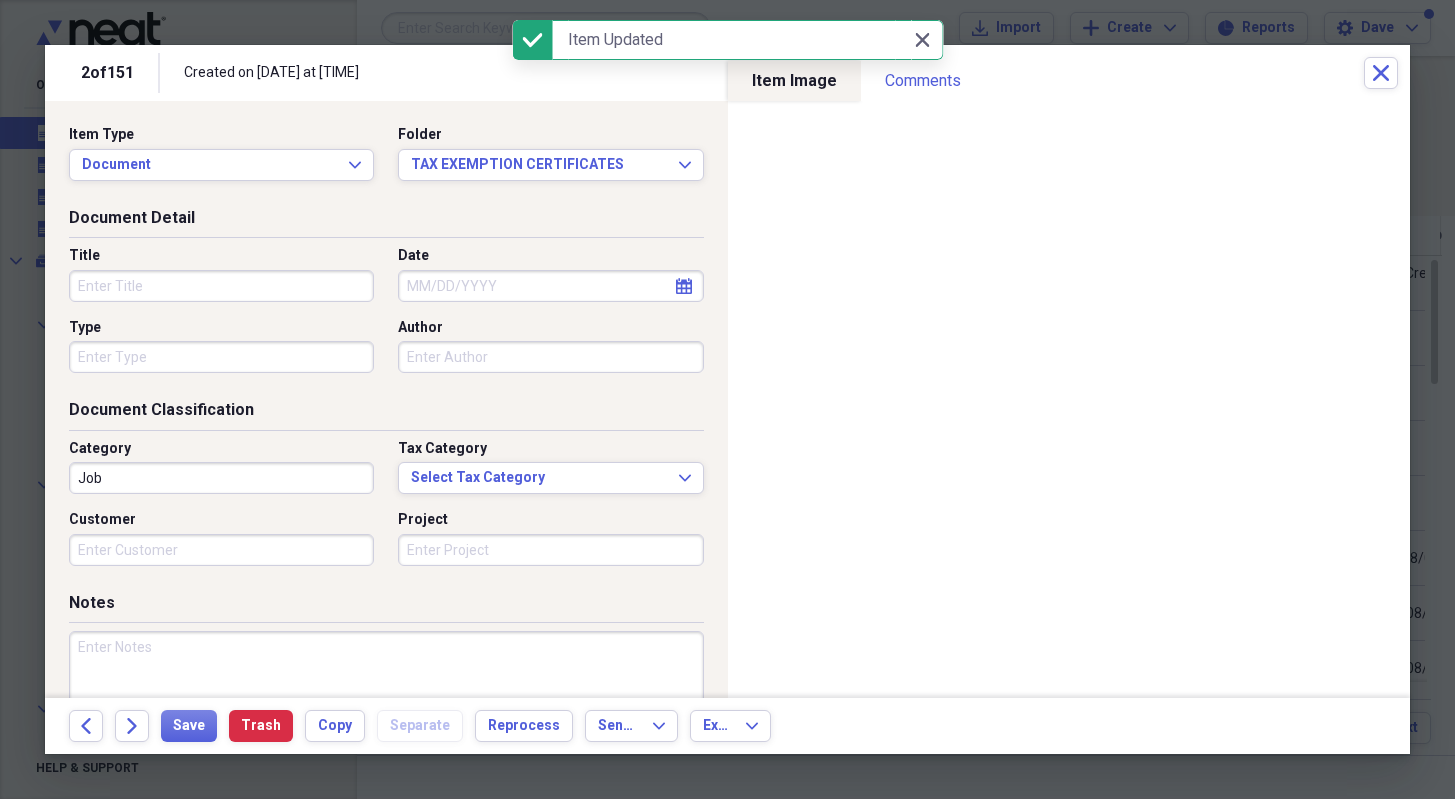 click on "Title" at bounding box center (221, 286) 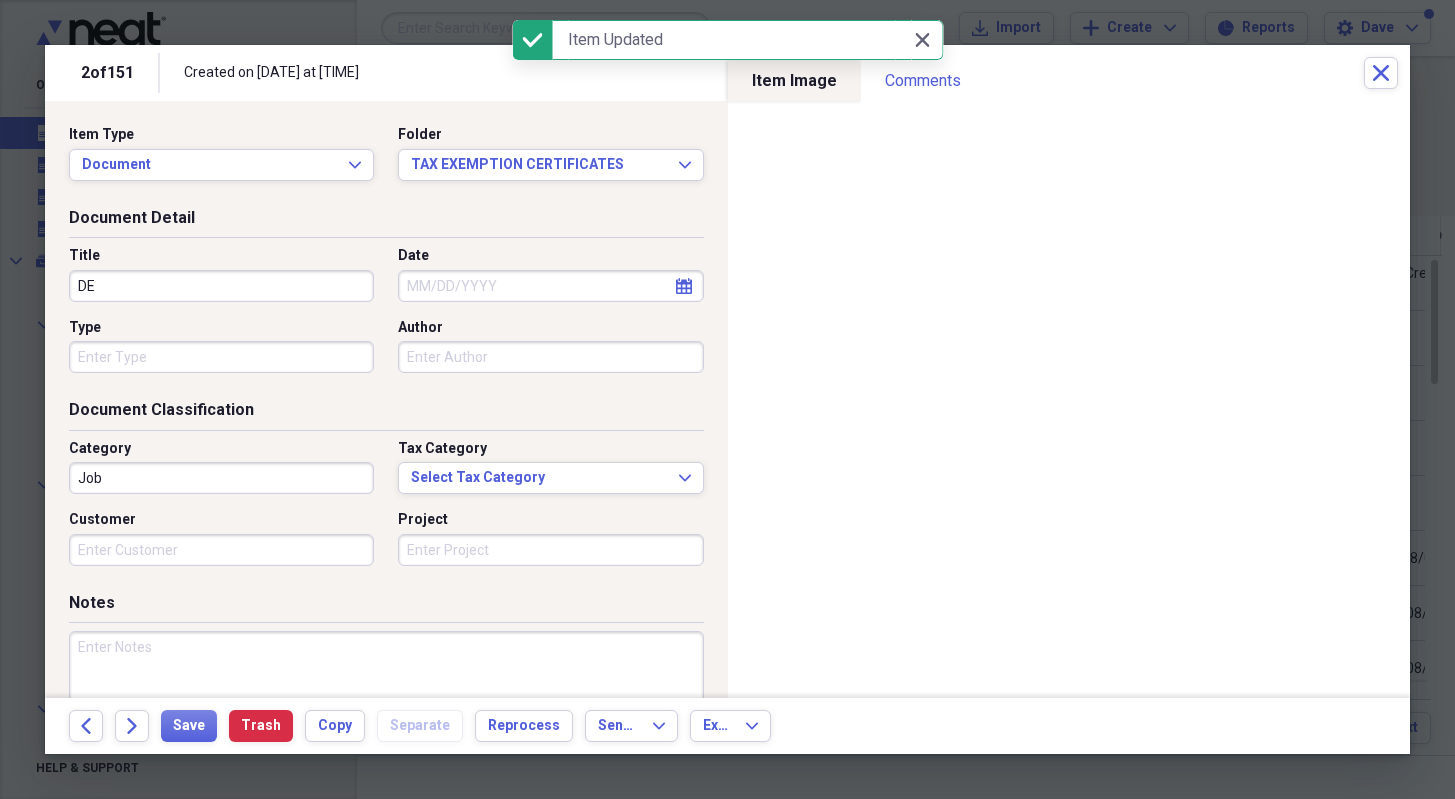 type on "D" 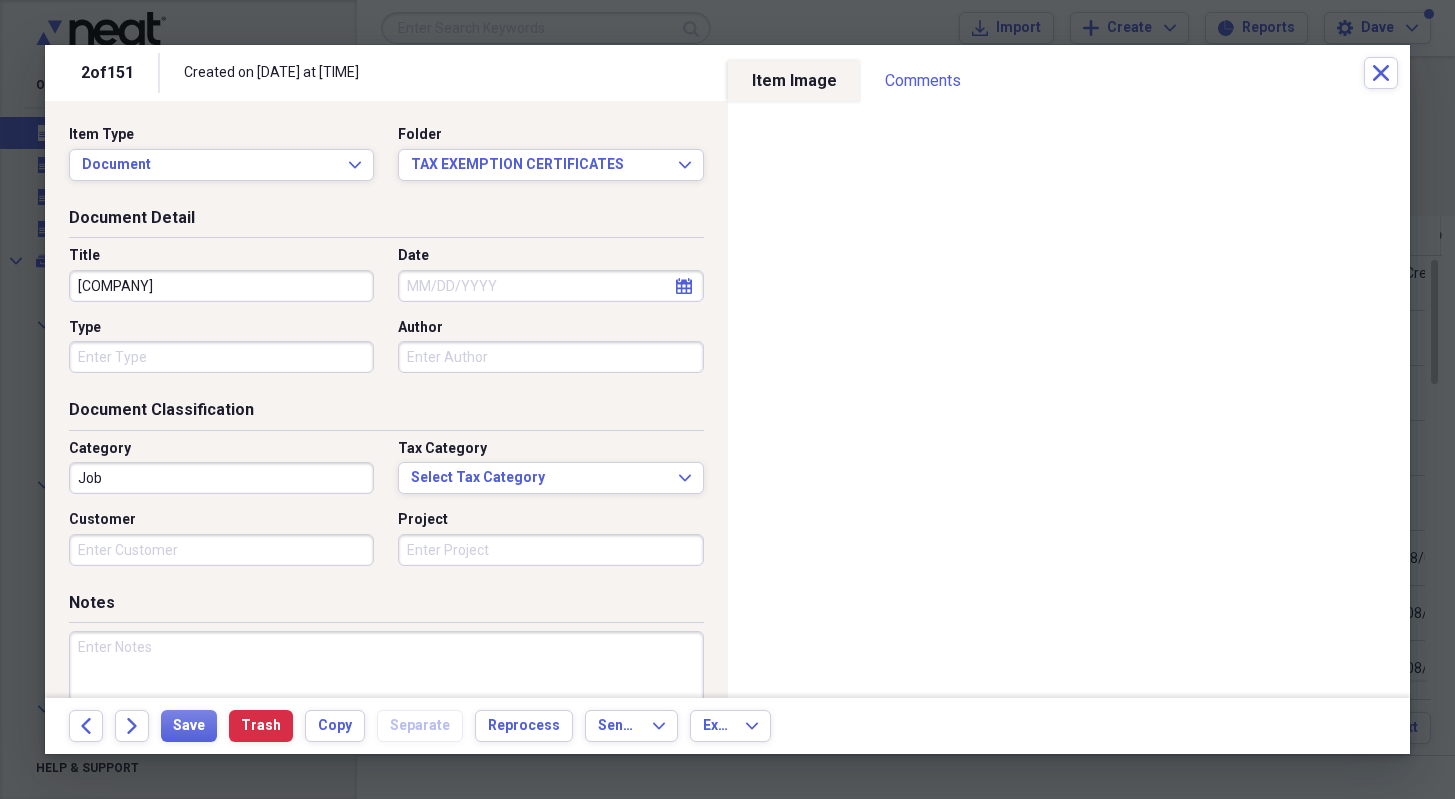 type on "[COMPANY]" 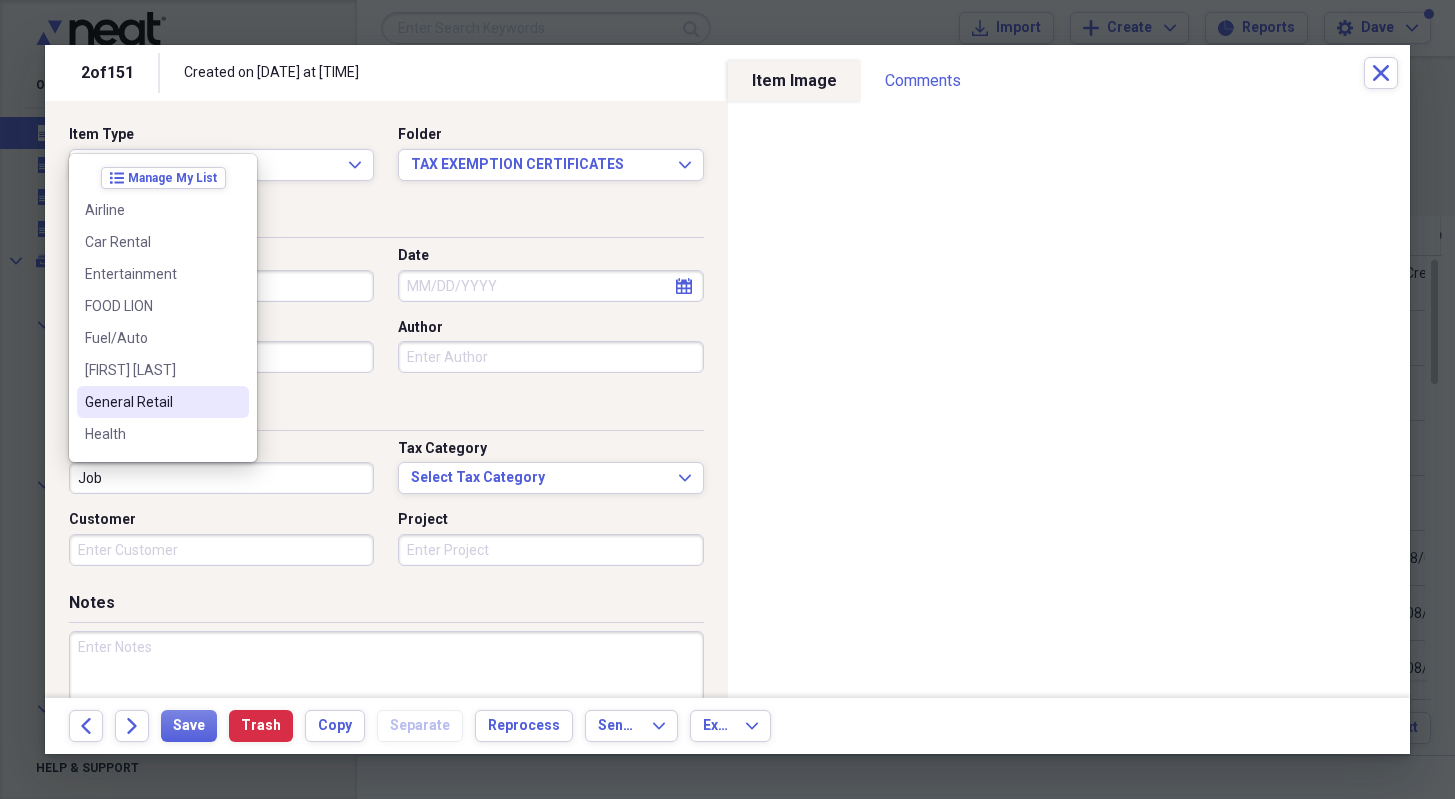 click on "General Retail" at bounding box center [163, 402] 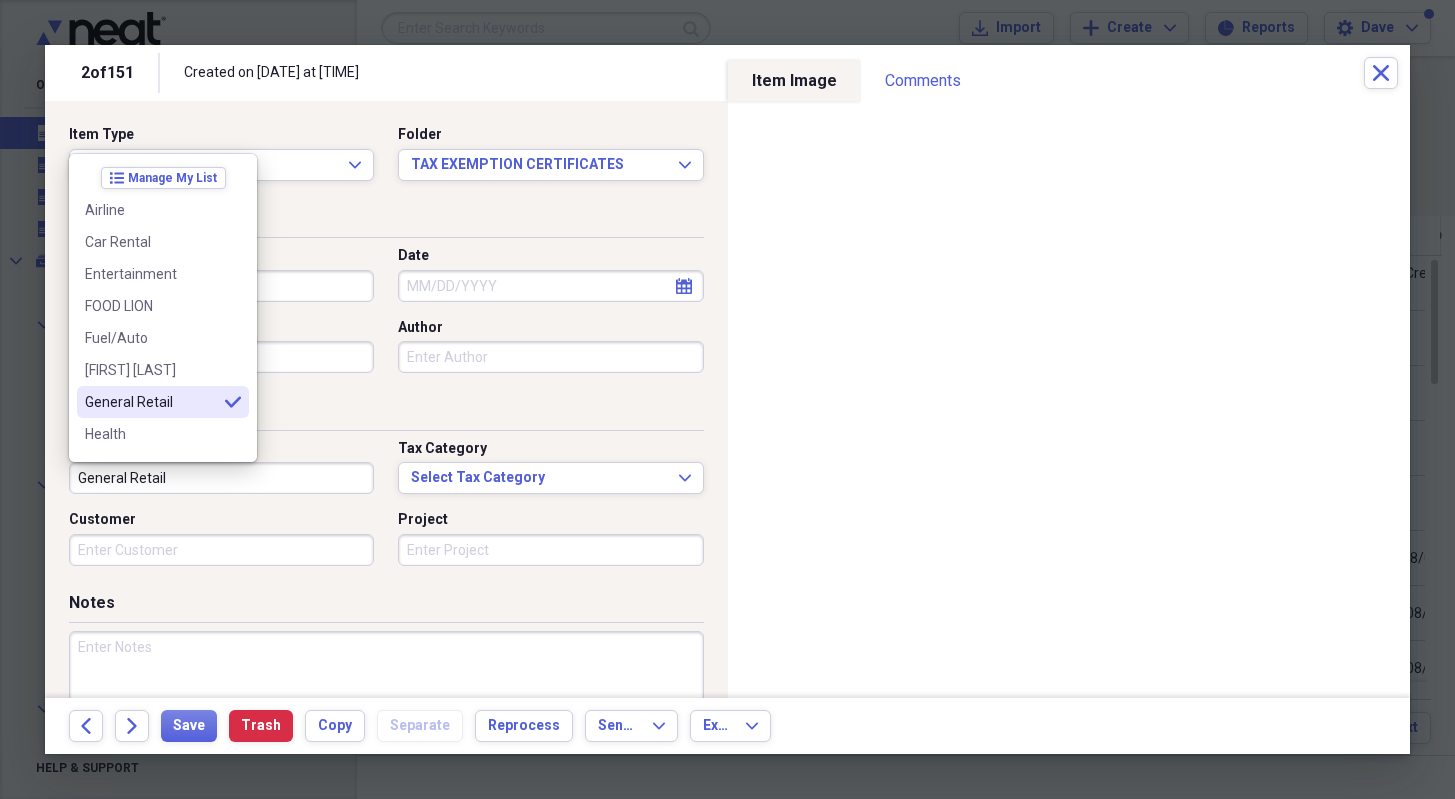 type on "General Retail" 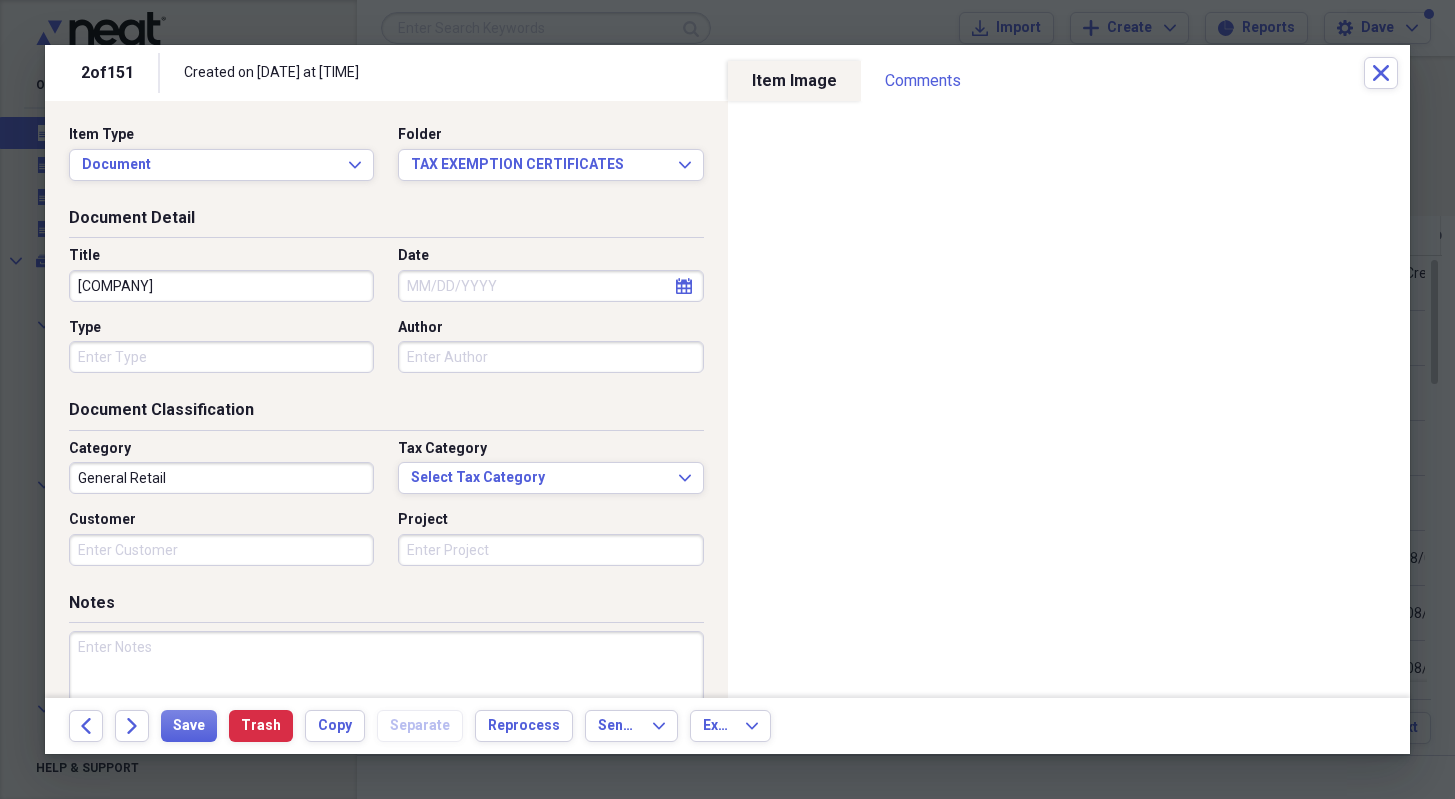 click on "Customer" at bounding box center (221, 550) 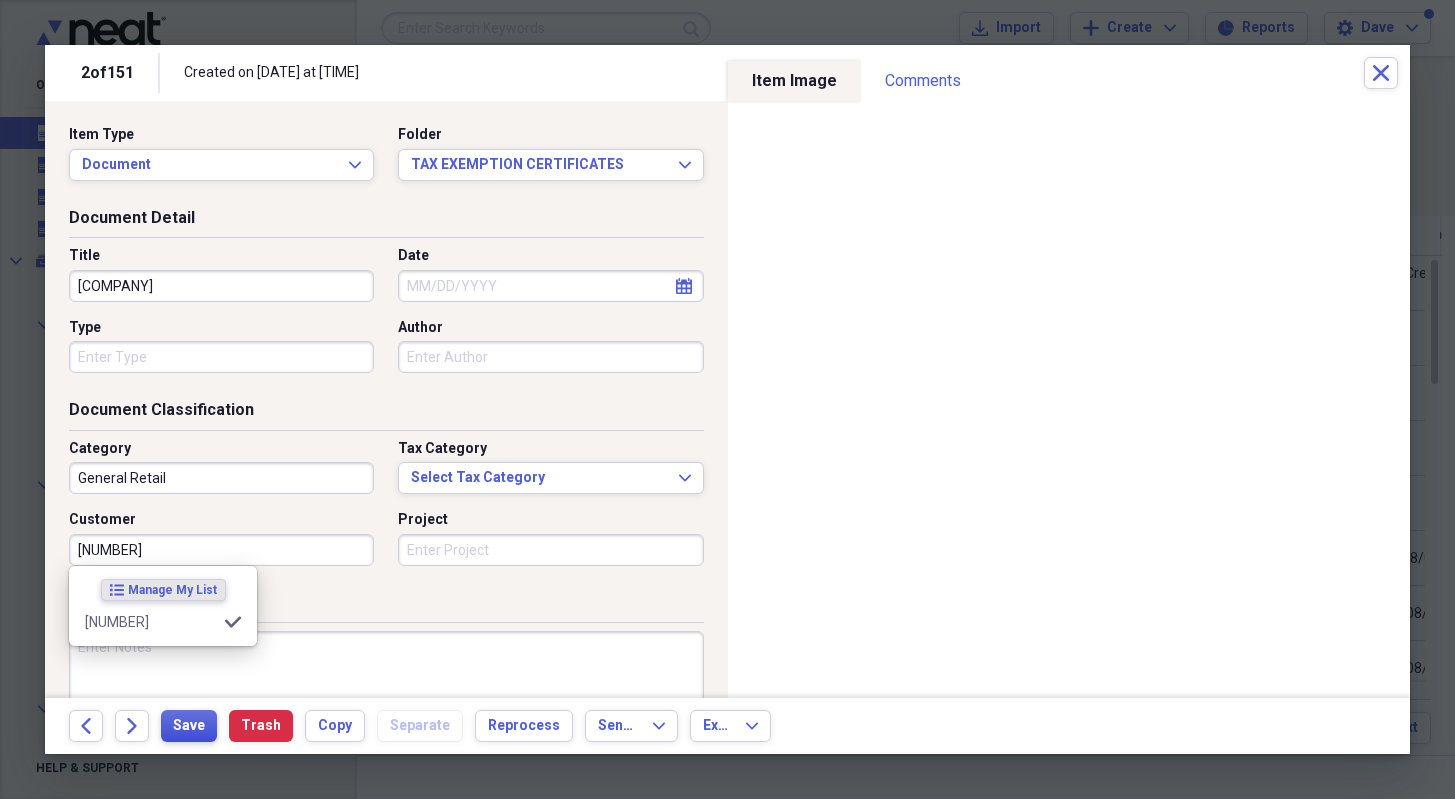 type on "[NUMBER]" 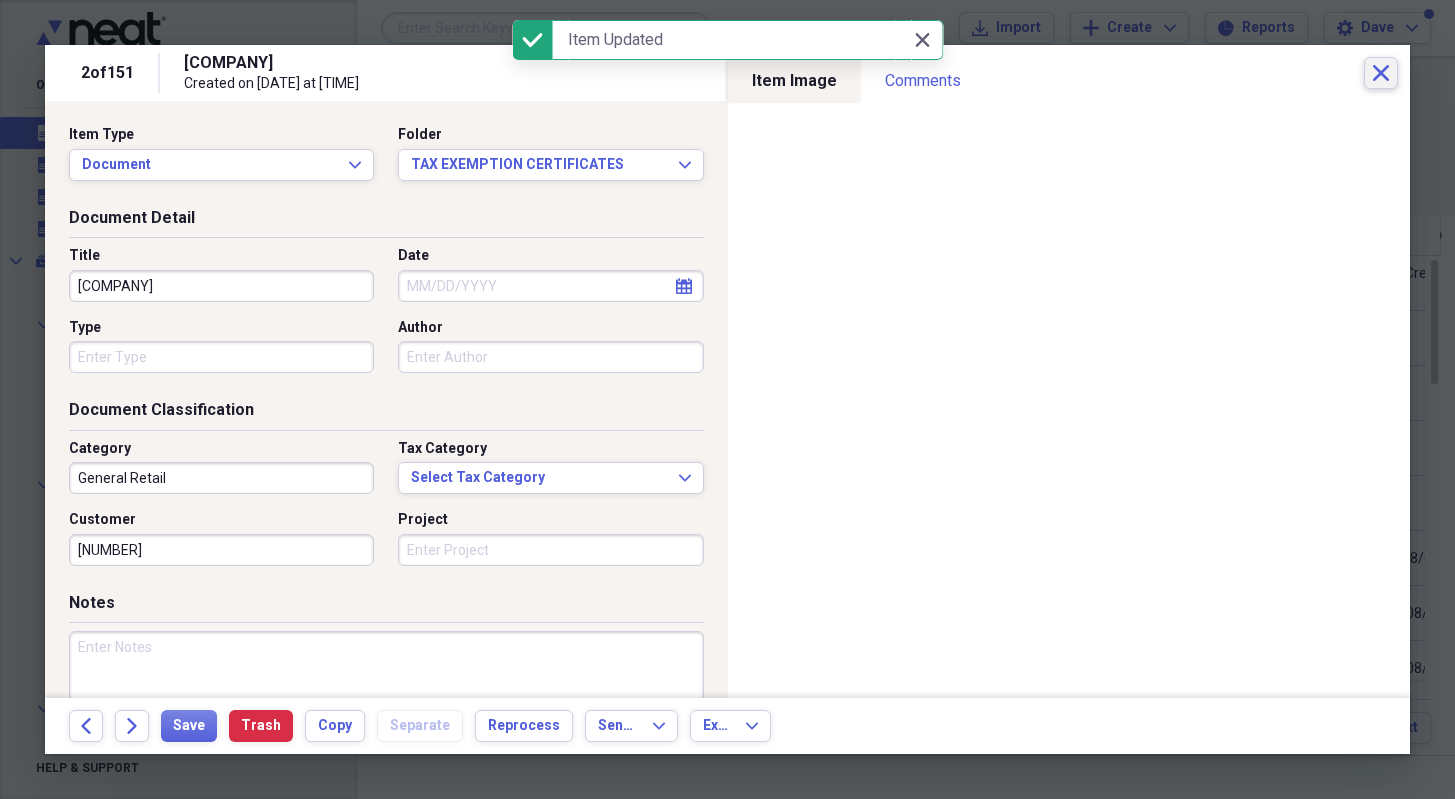 drag, startPoint x: 1378, startPoint y: 68, endPoint x: 1418, endPoint y: 5, distance: 74.62573 